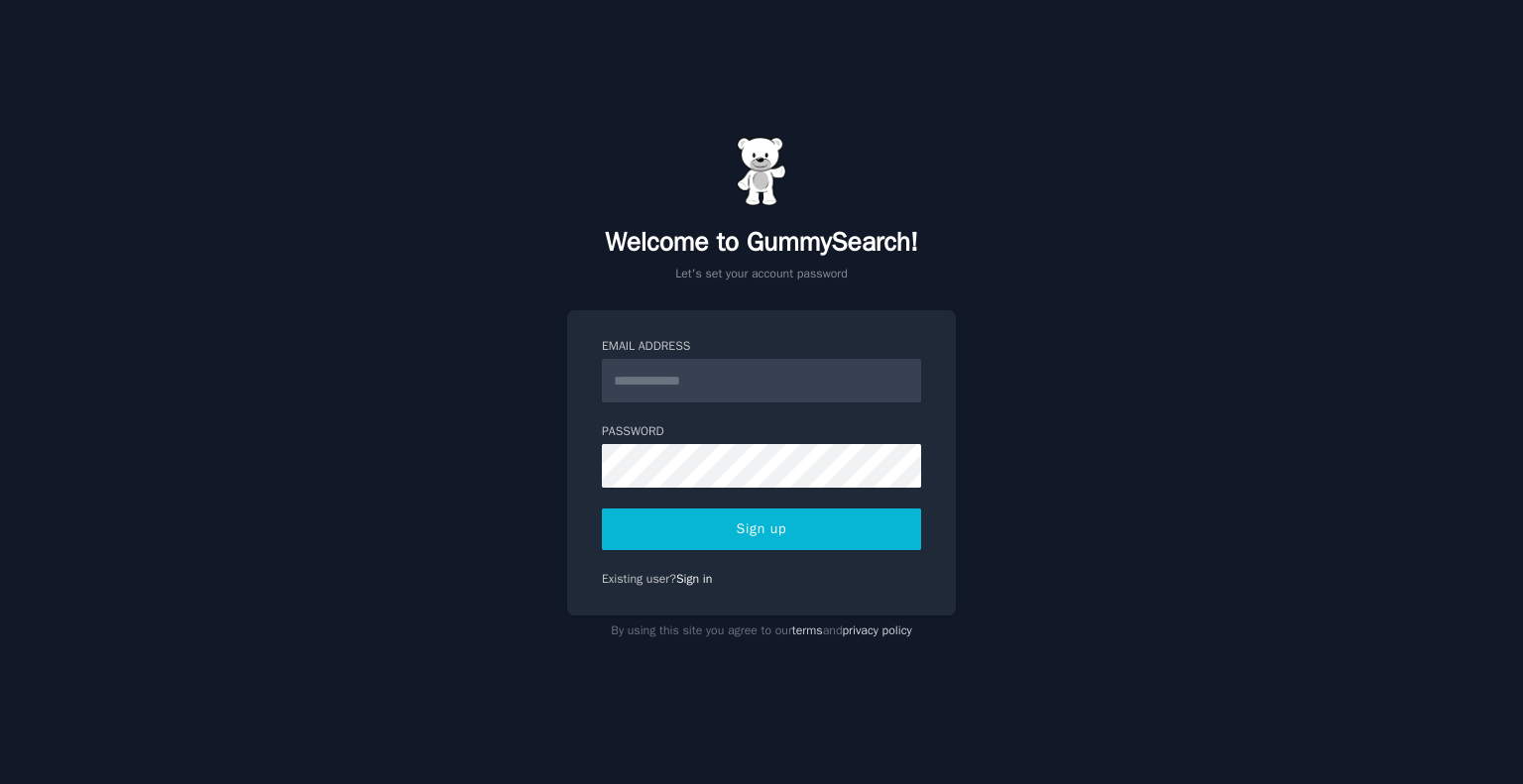 scroll, scrollTop: 0, scrollLeft: 0, axis: both 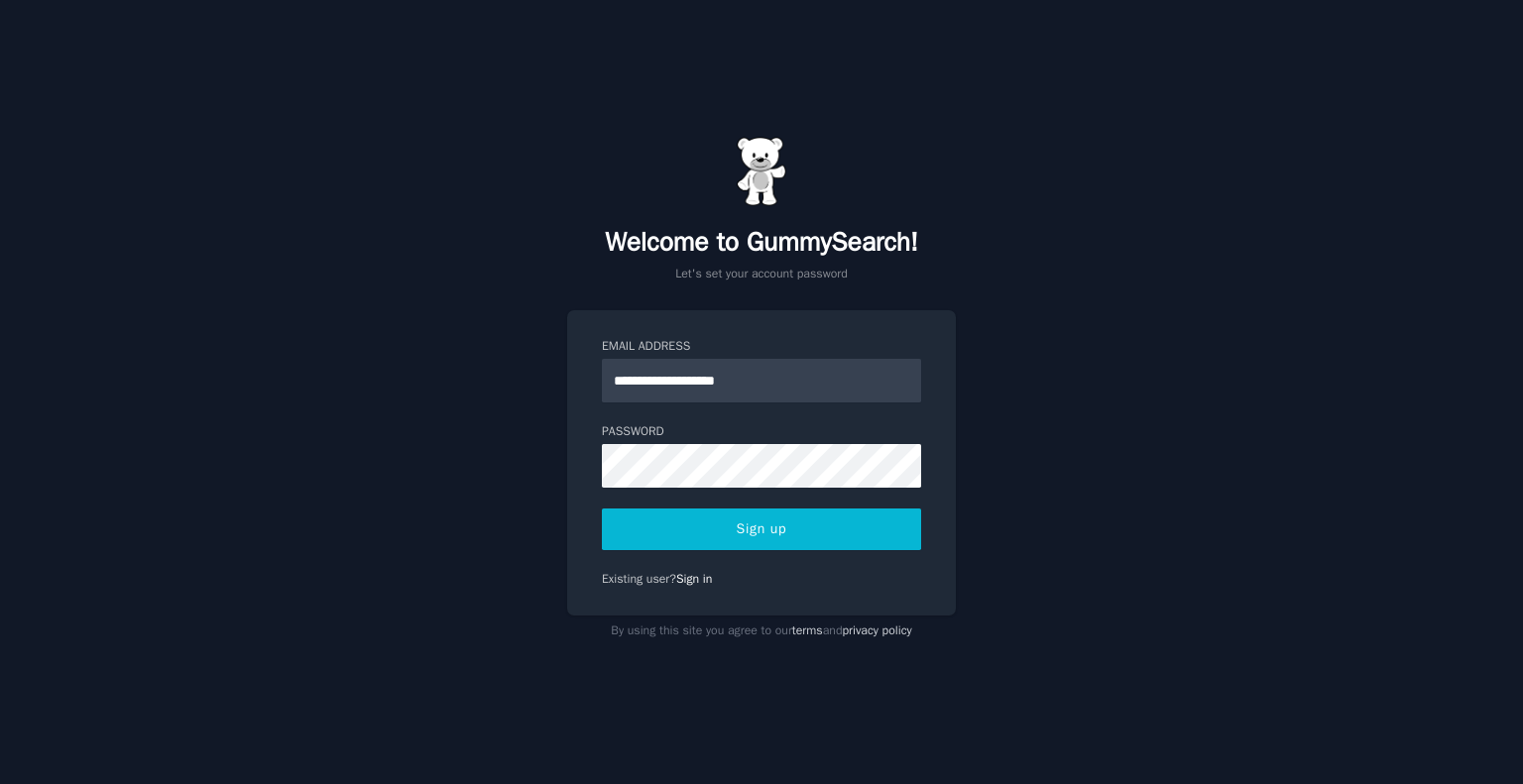 click on "Sign up" at bounding box center [762, 529] 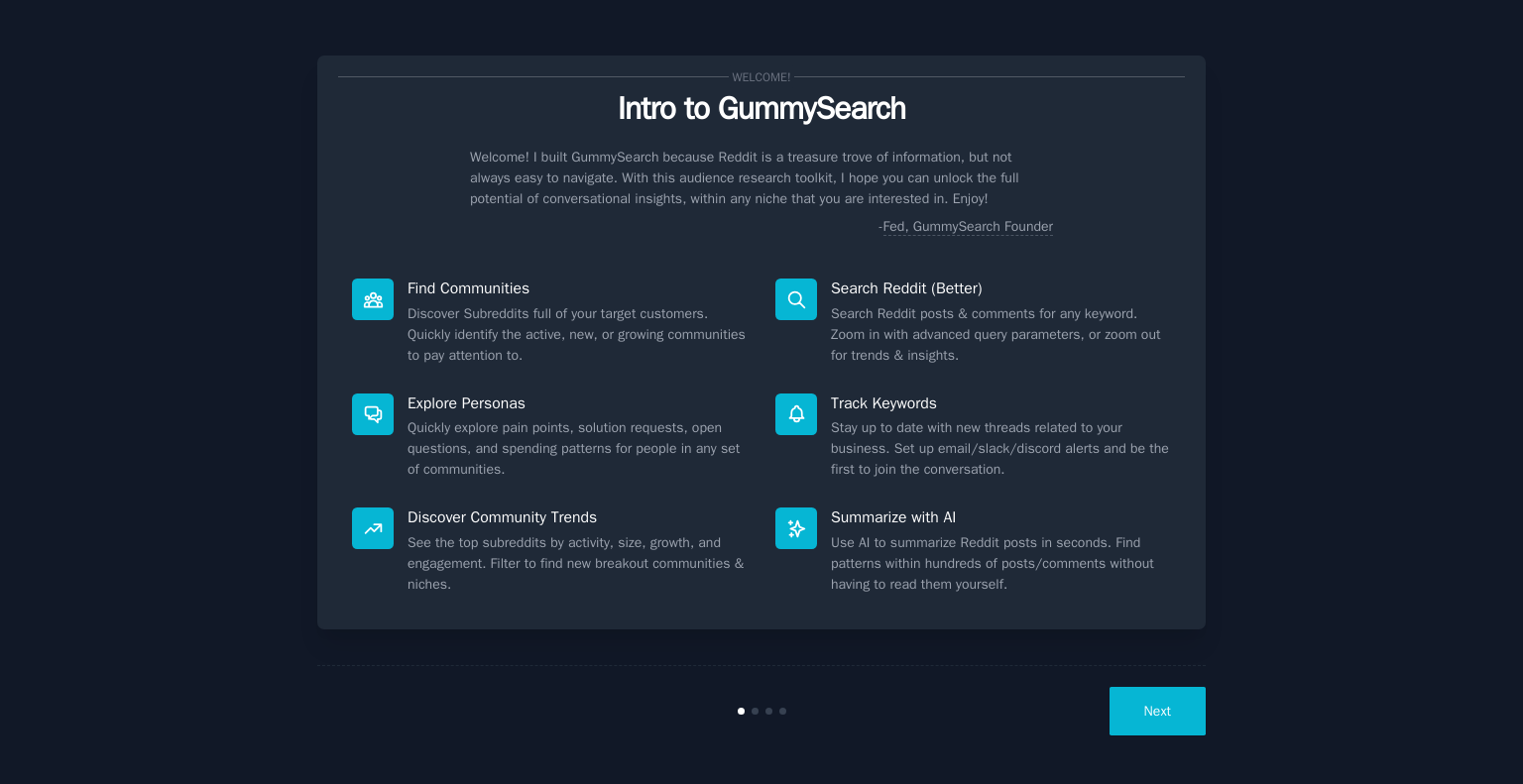 scroll, scrollTop: 0, scrollLeft: 0, axis: both 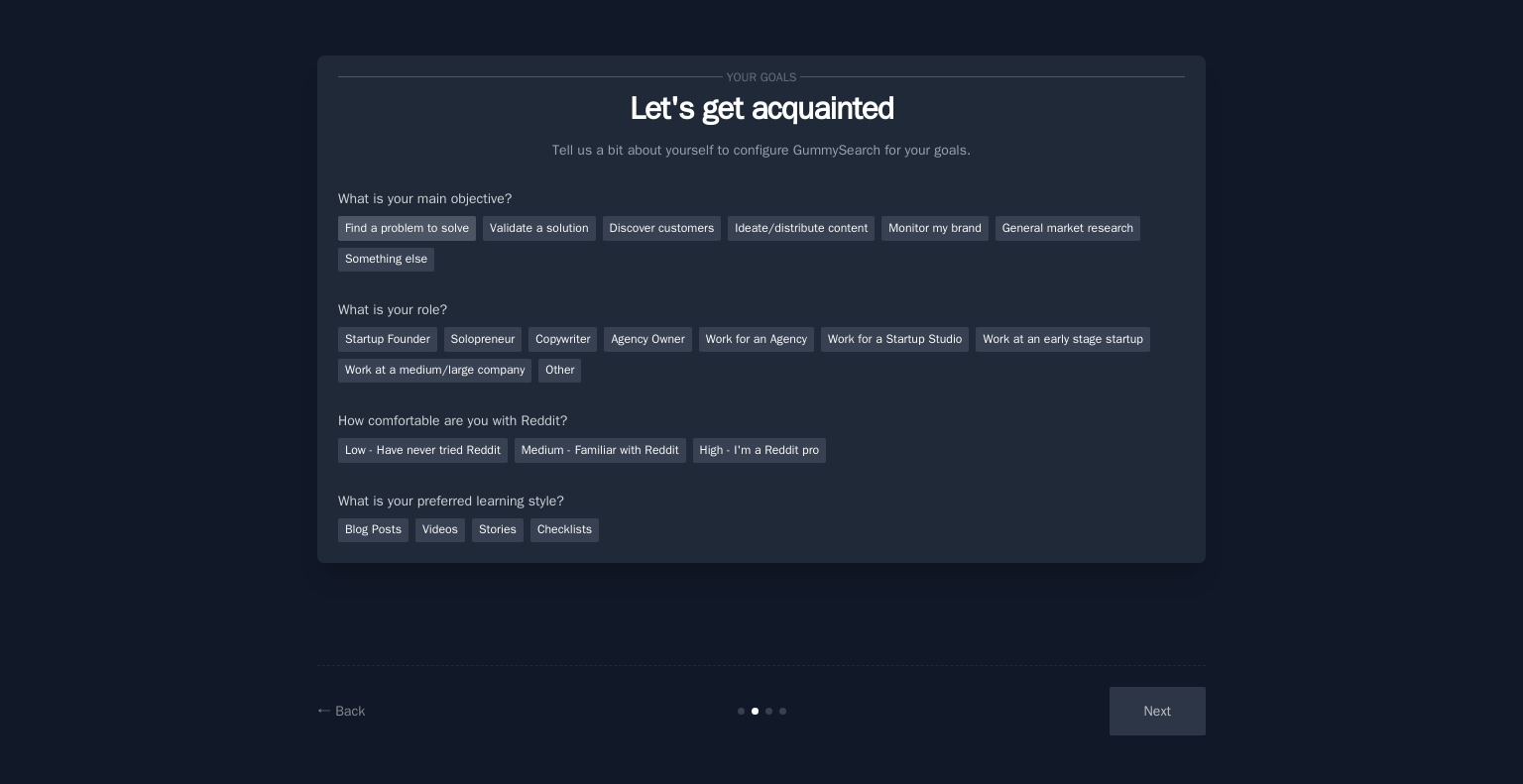 click on "Find a problem to solve" at bounding box center (407, 228) 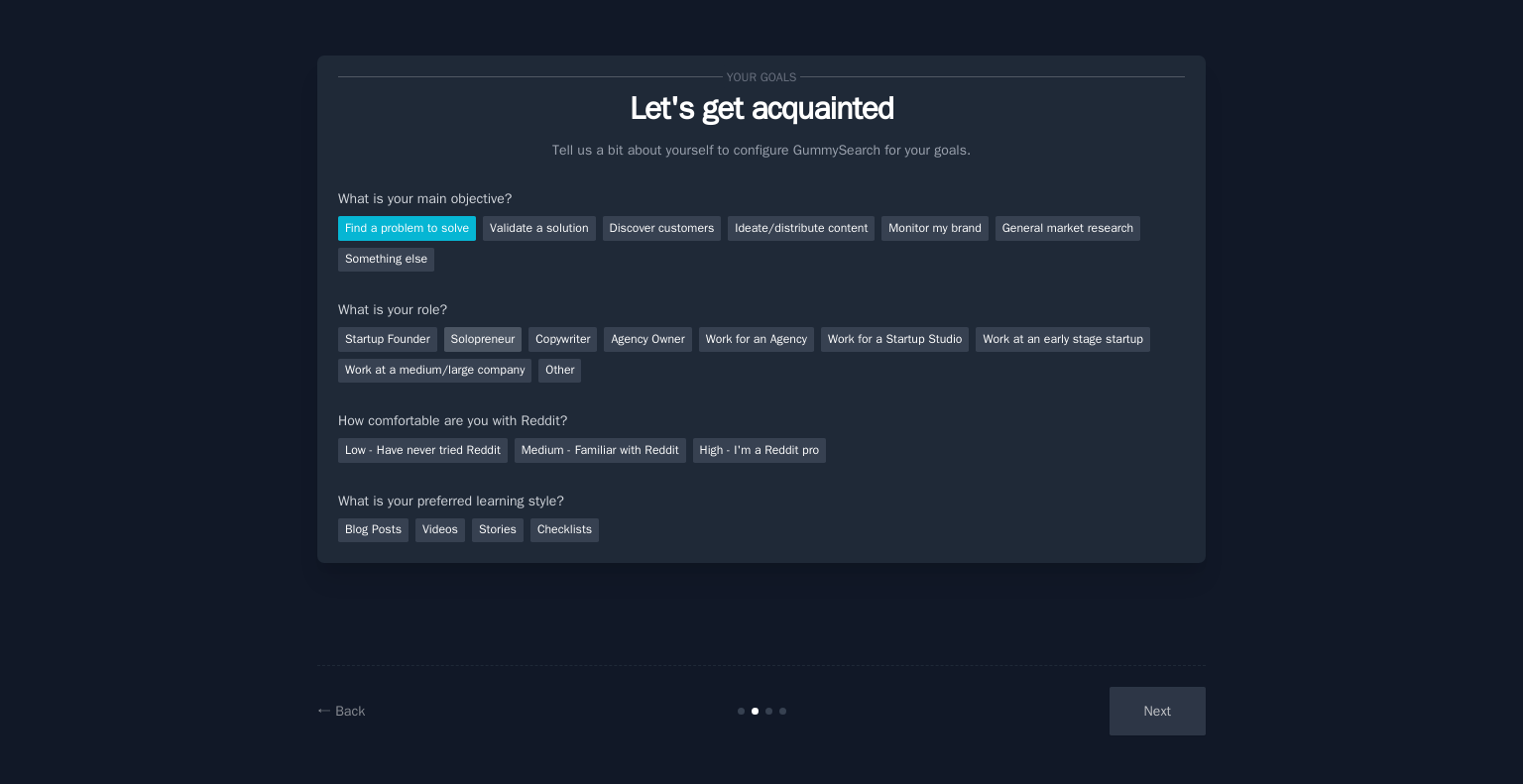 click on "Solopreneur" at bounding box center (483, 339) 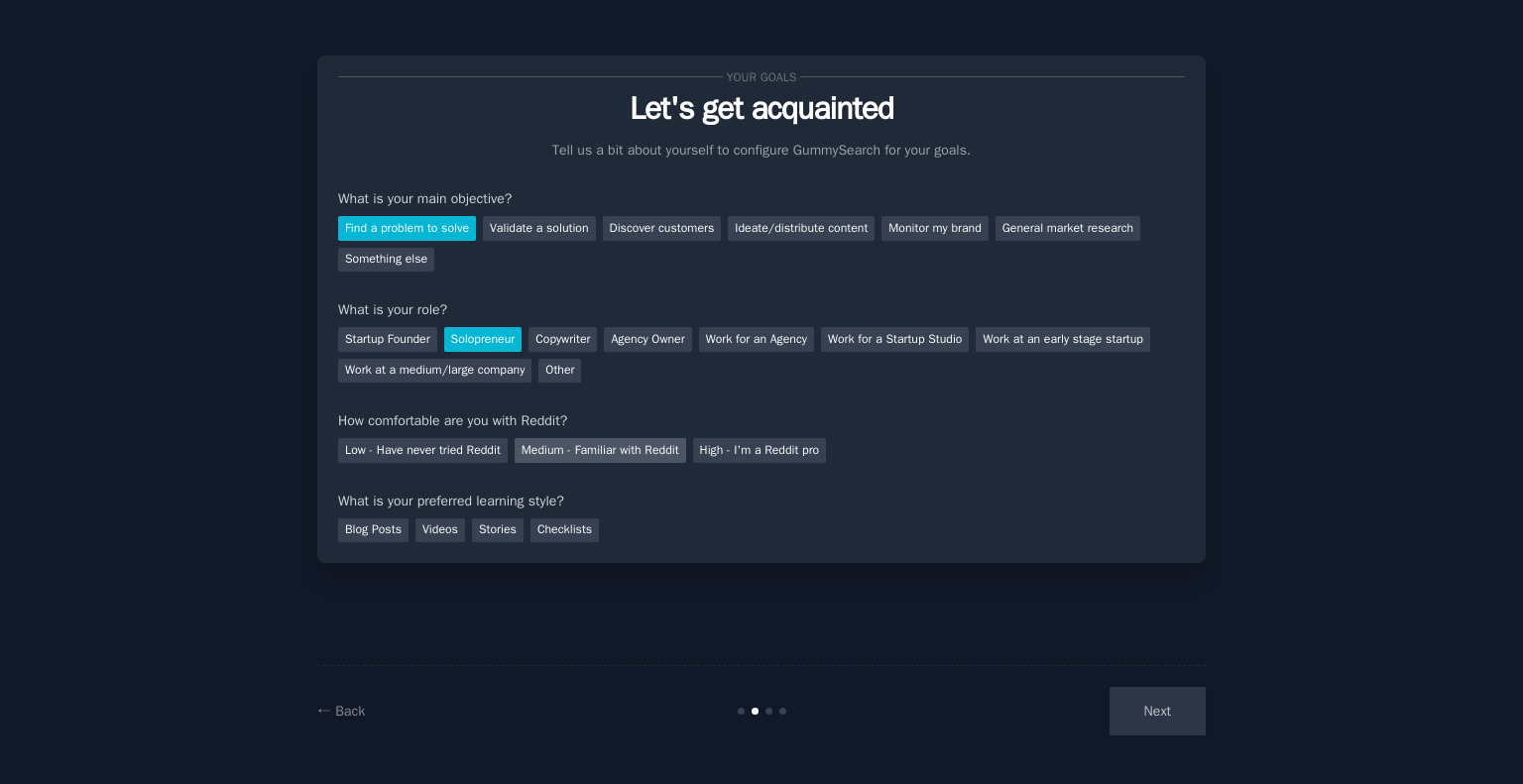 click on "Medium - Familiar with Reddit" at bounding box center (600, 450) 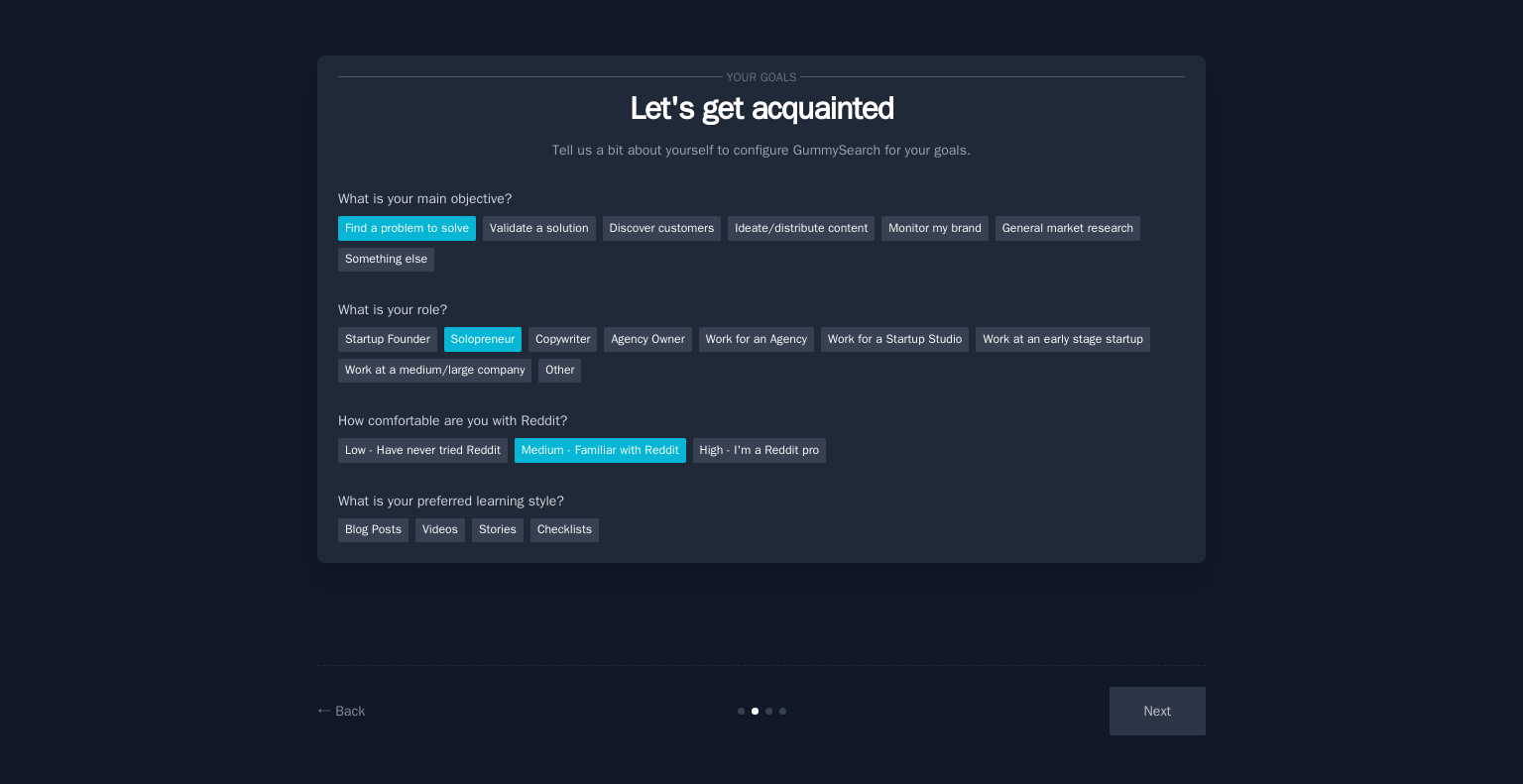 click on "Next" at bounding box center (1057, 711) 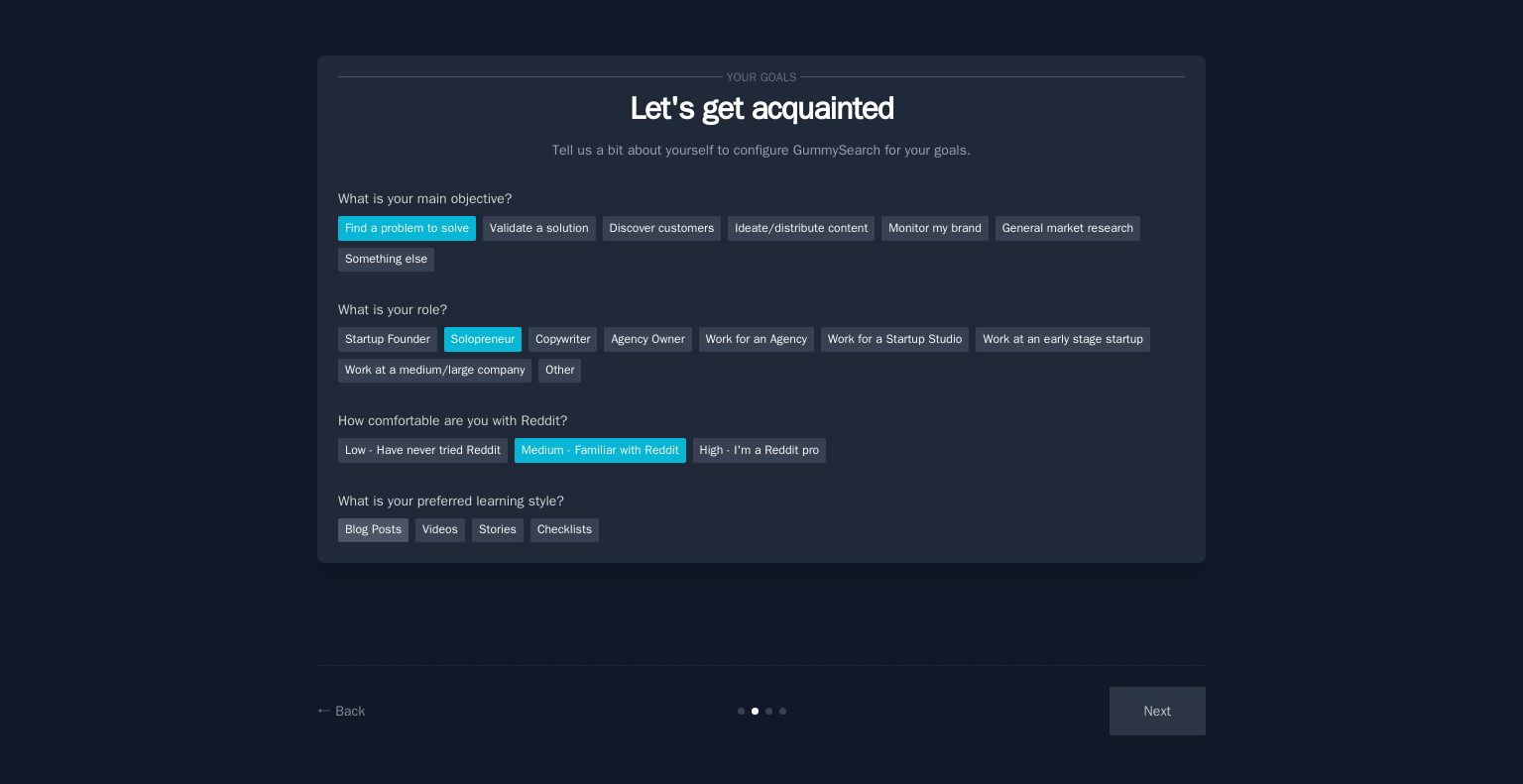 click on "Blog Posts" at bounding box center [373, 530] 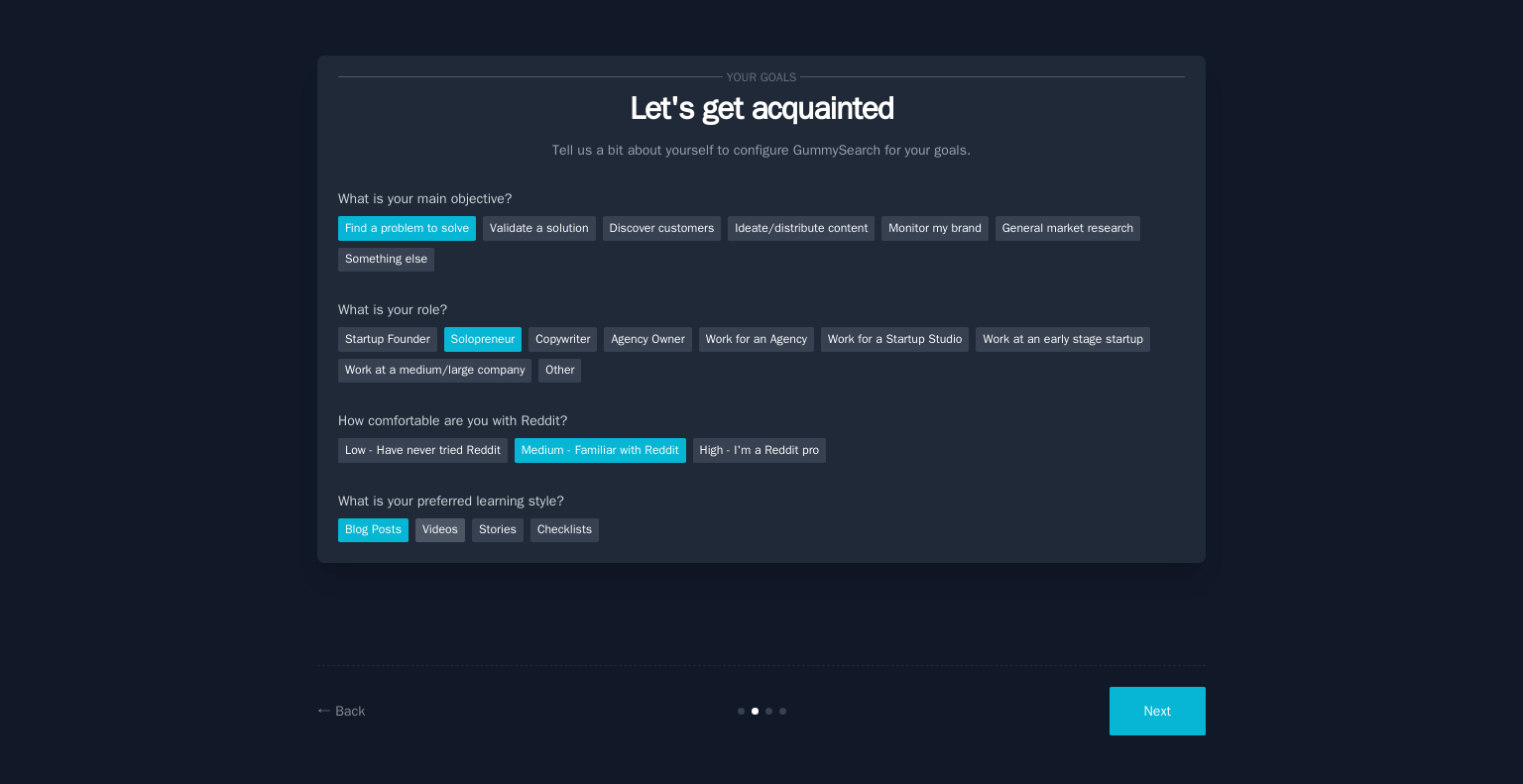 click on "Videos" at bounding box center (440, 530) 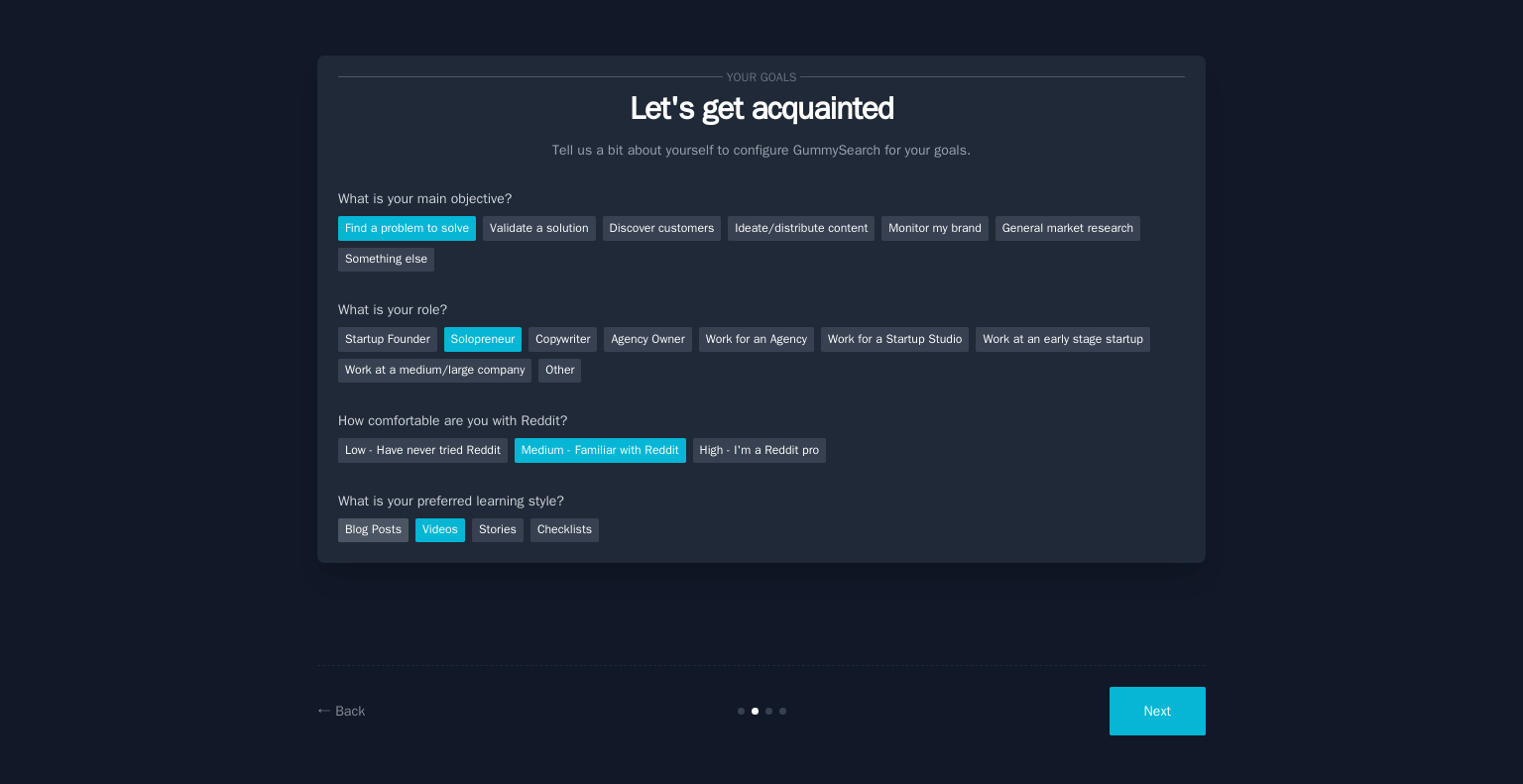 click on "Blog Posts" at bounding box center [373, 530] 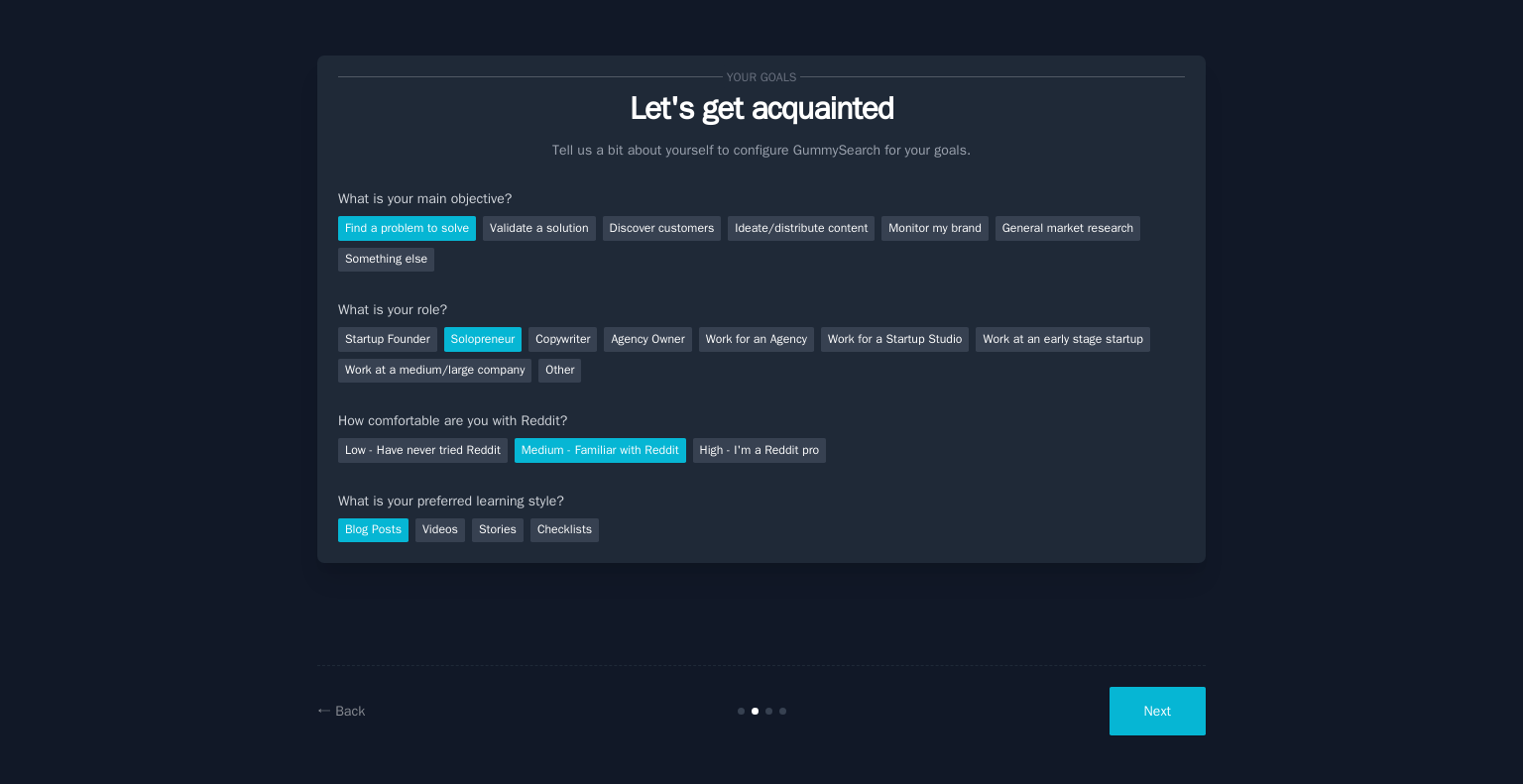 click on "Next" at bounding box center [1157, 711] 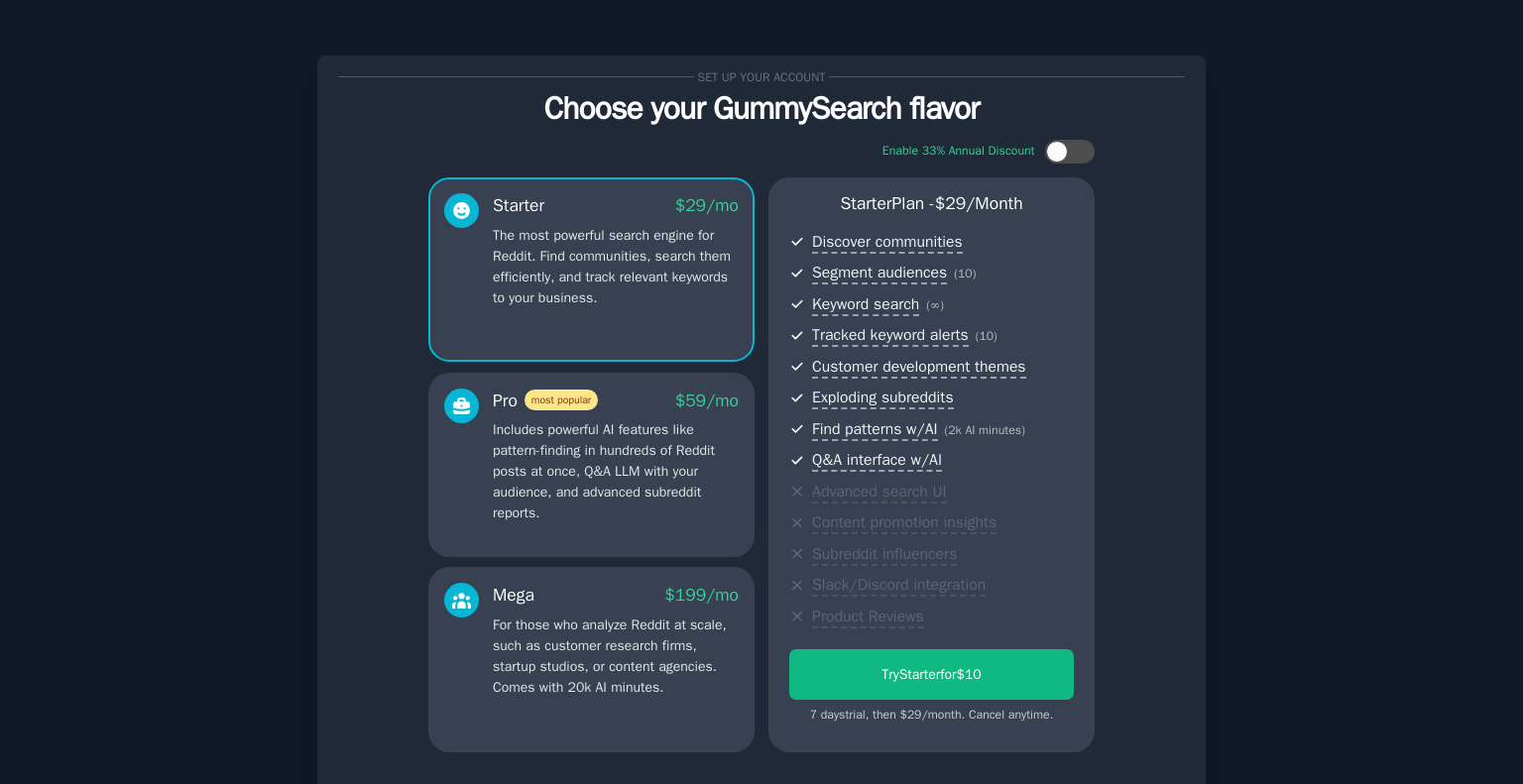 scroll, scrollTop: 155, scrollLeft: 0, axis: vertical 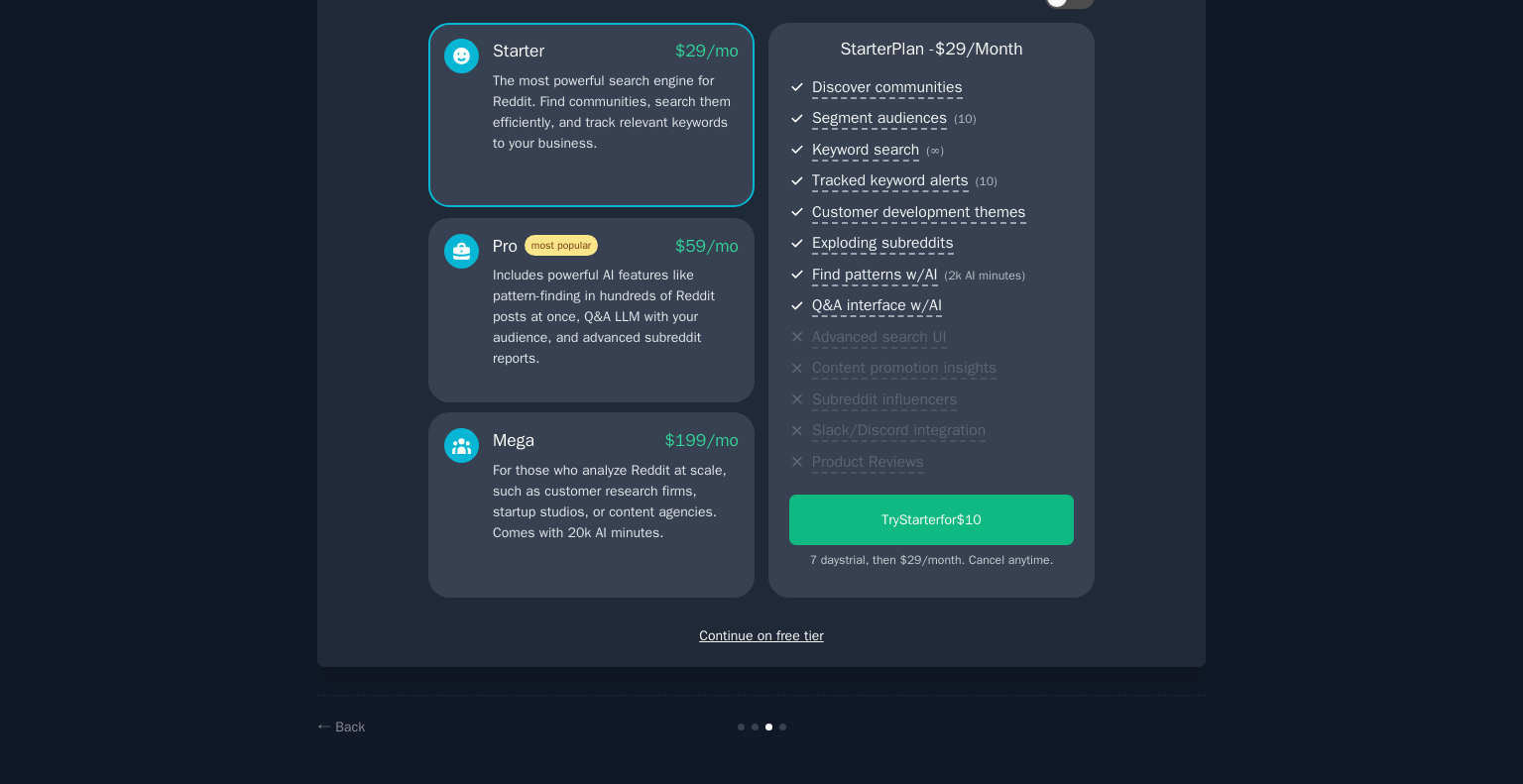 click on "Continue on free tier" at bounding box center (762, 635) 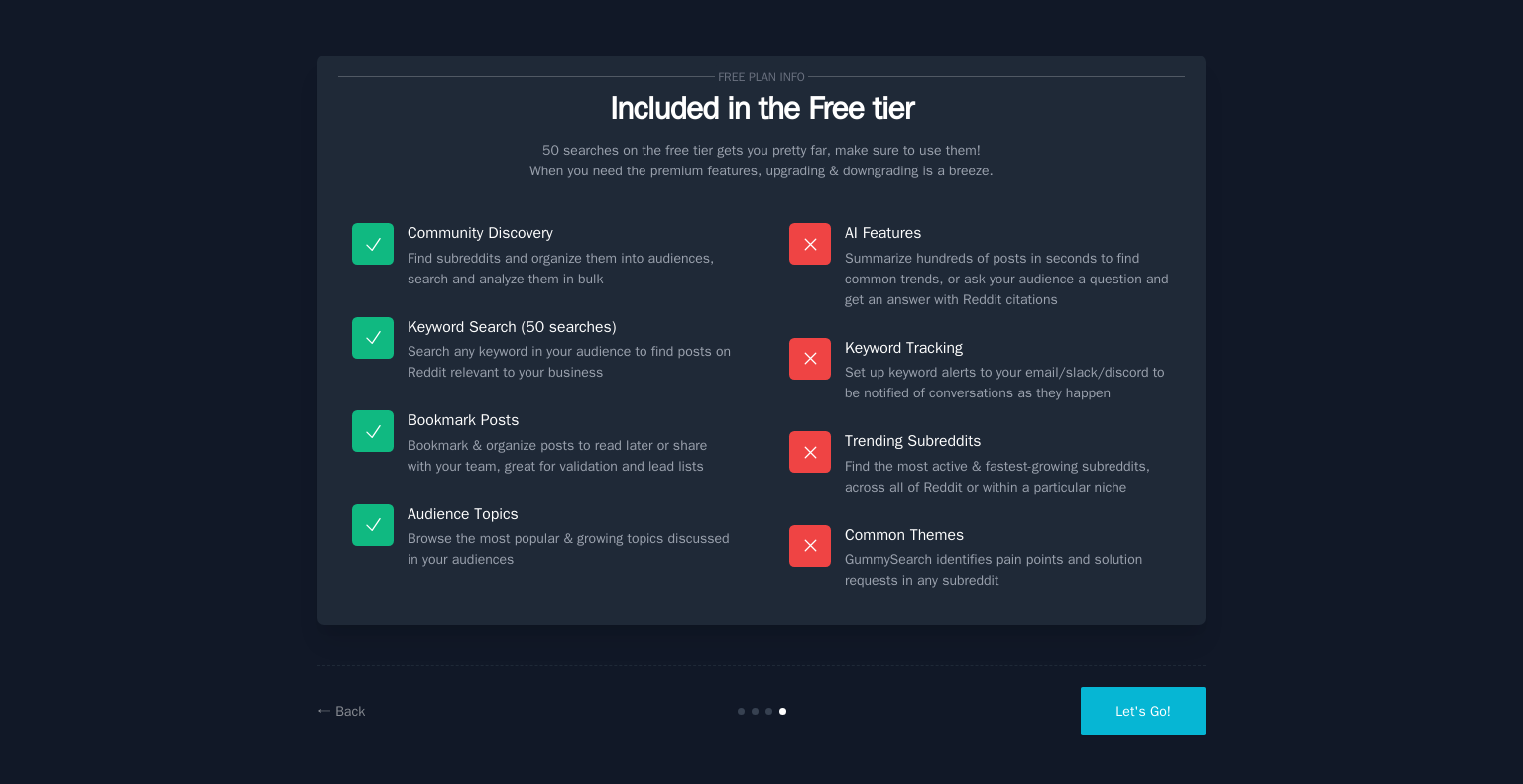 scroll, scrollTop: 0, scrollLeft: 0, axis: both 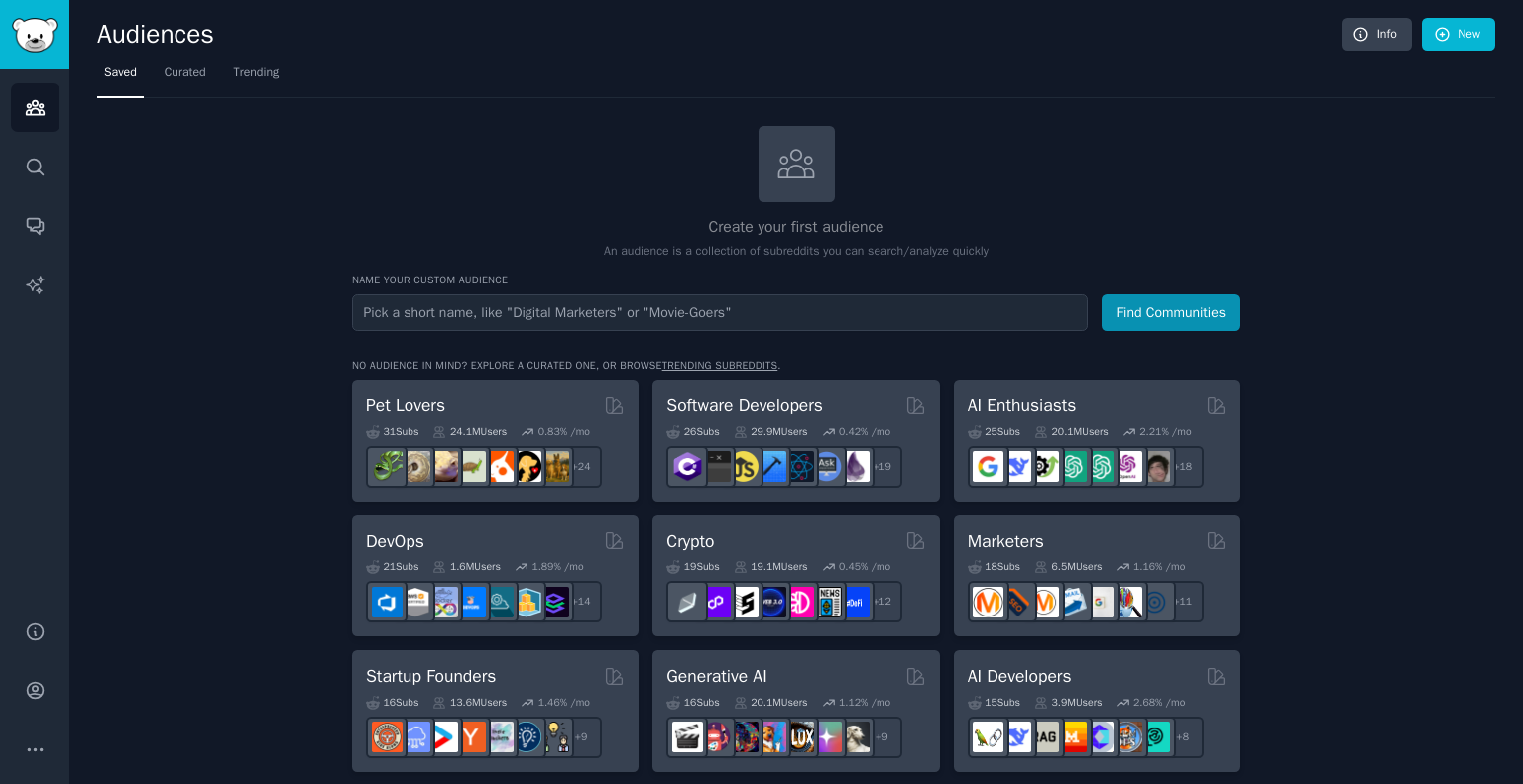 click at bounding box center (720, 312) 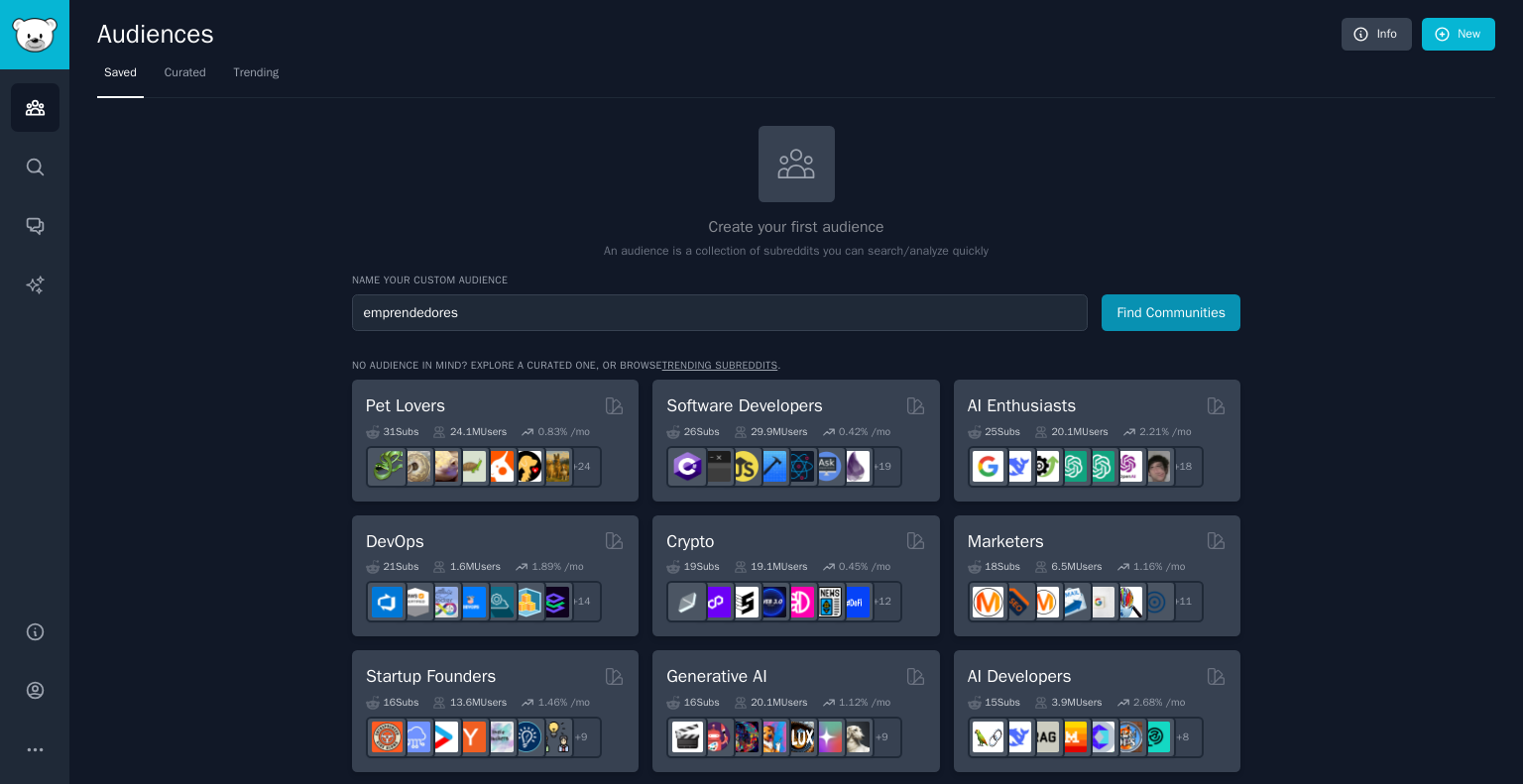 type on "emprendedores" 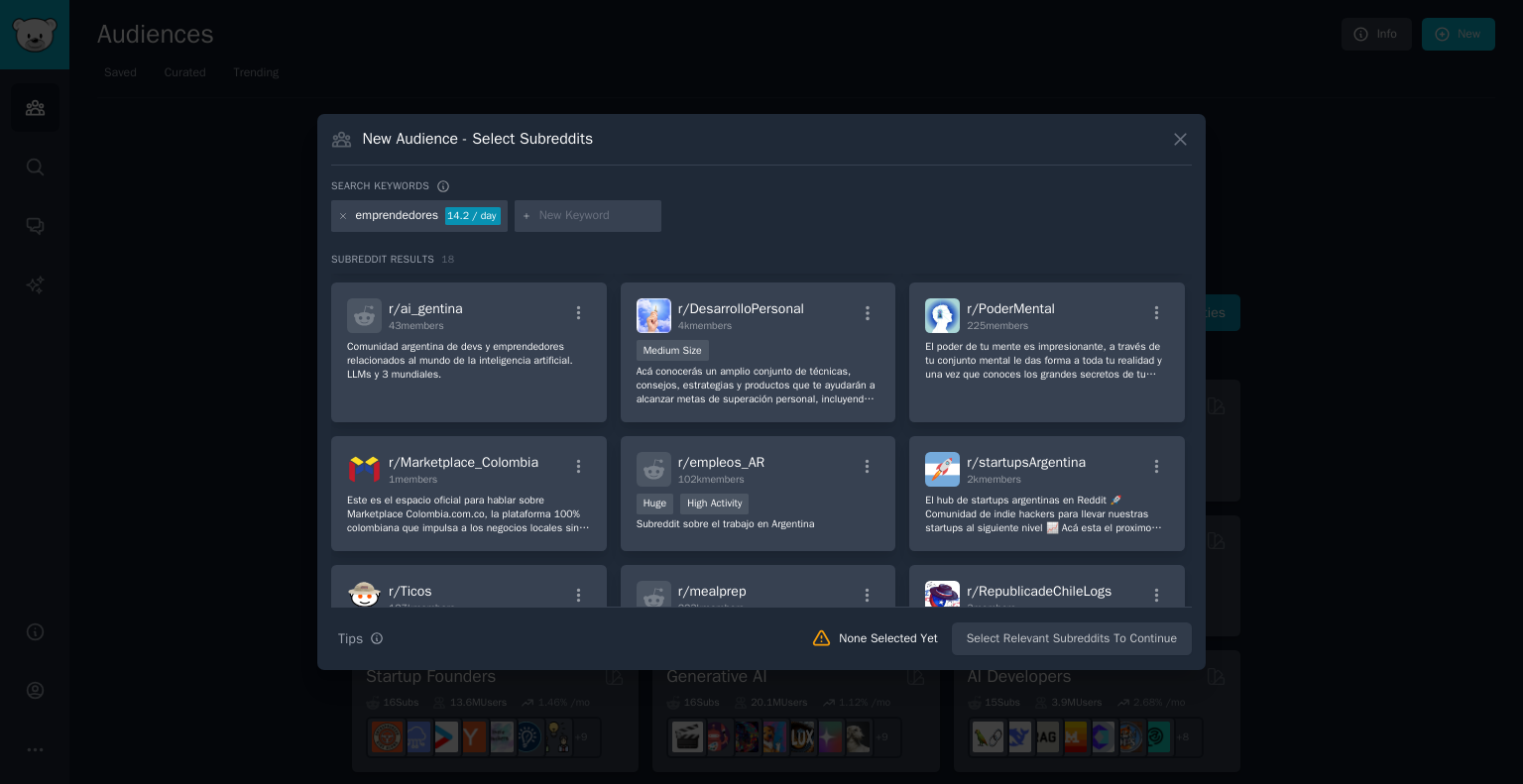 scroll, scrollTop: 0, scrollLeft: 0, axis: both 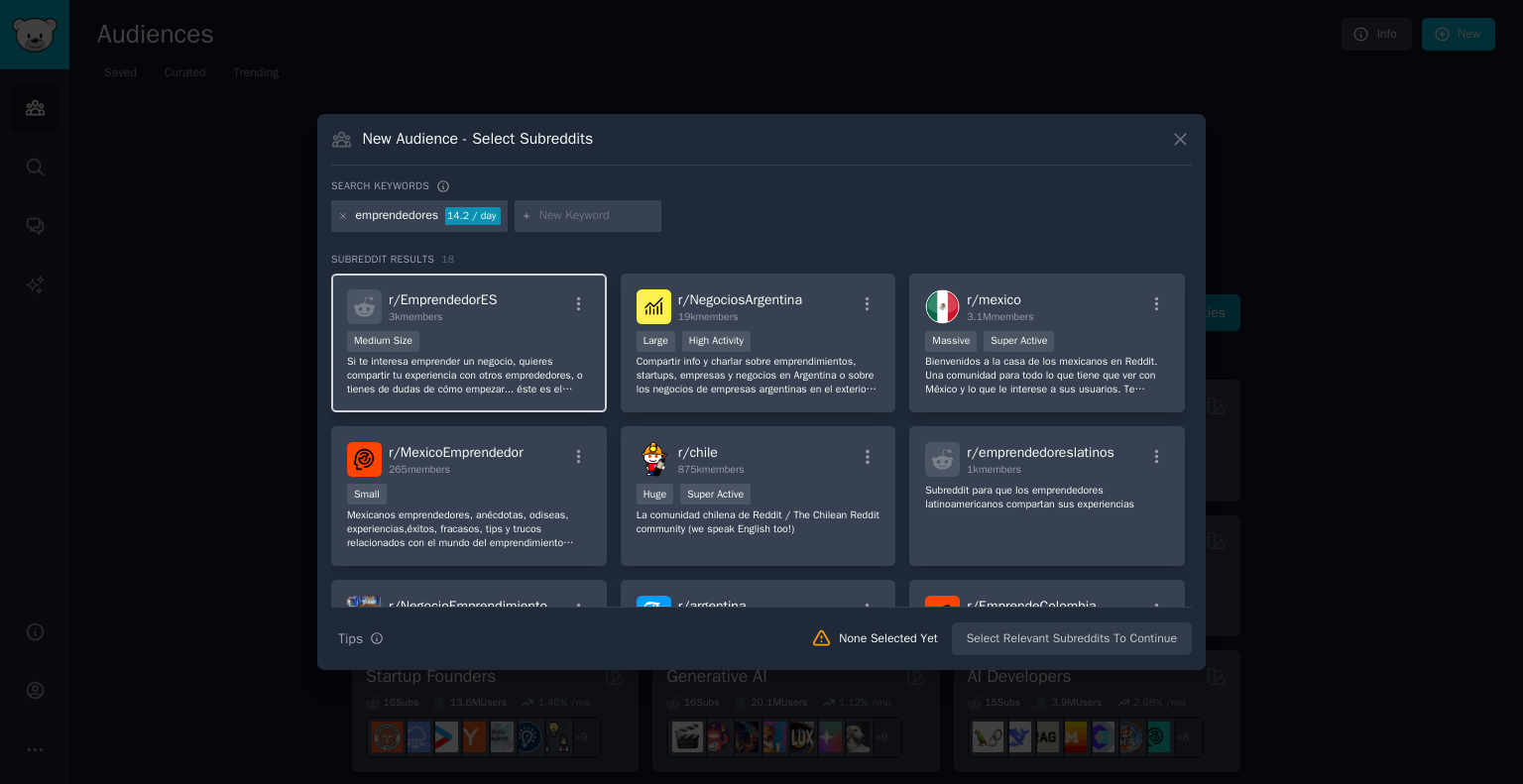 click on "r/ EmprendedorES" at bounding box center (442, 299) 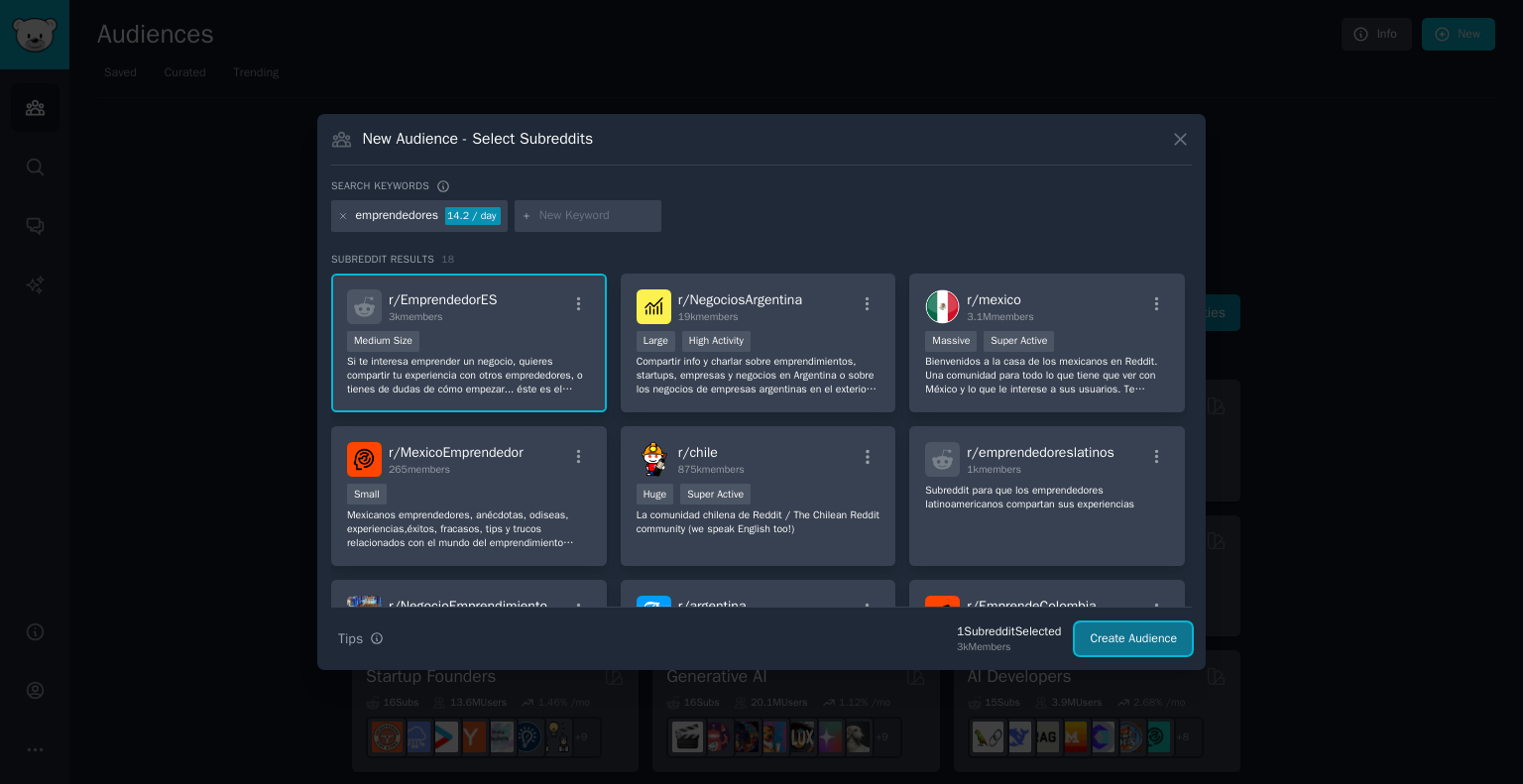 click on "Create Audience" at bounding box center (1133, 639) 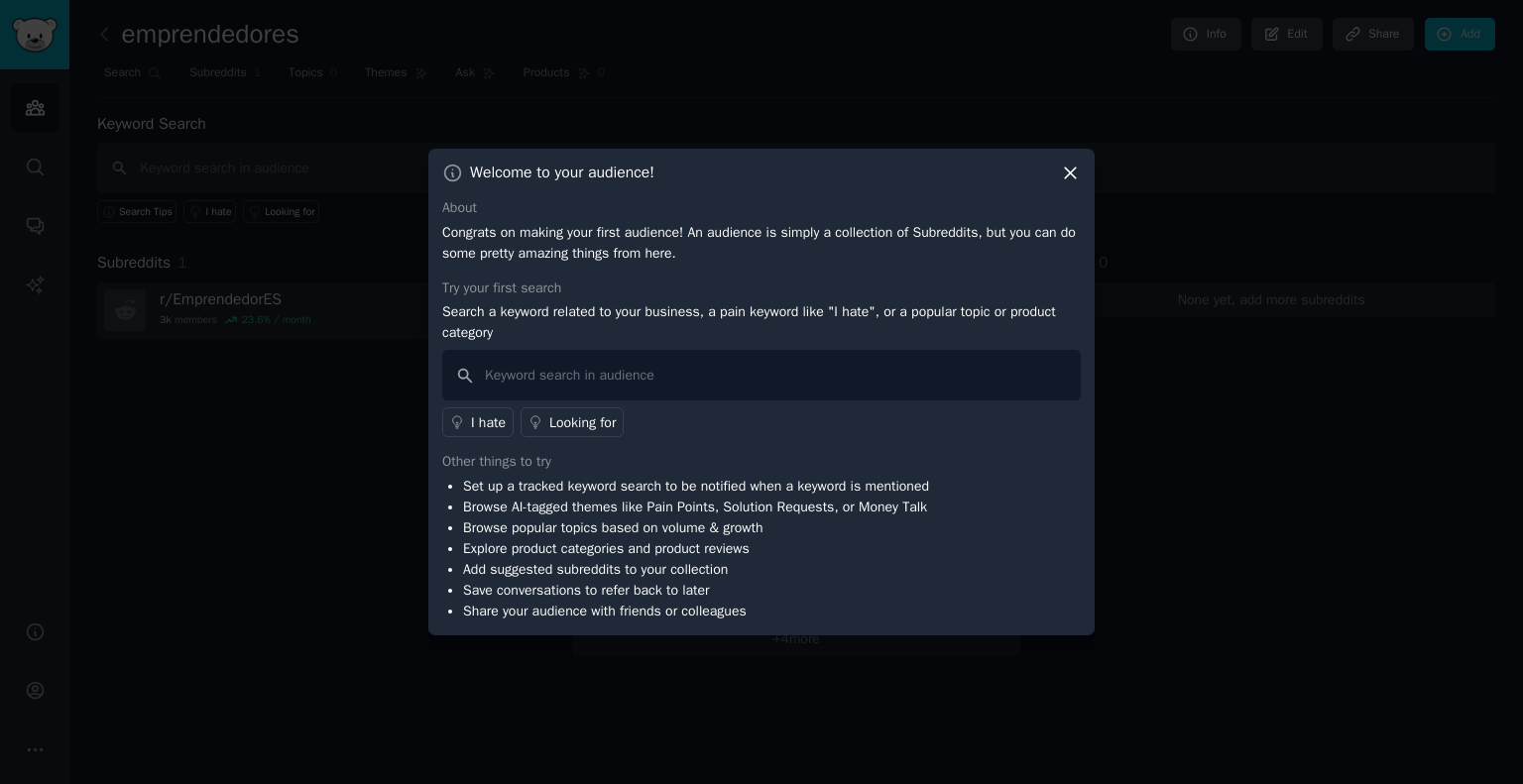 click 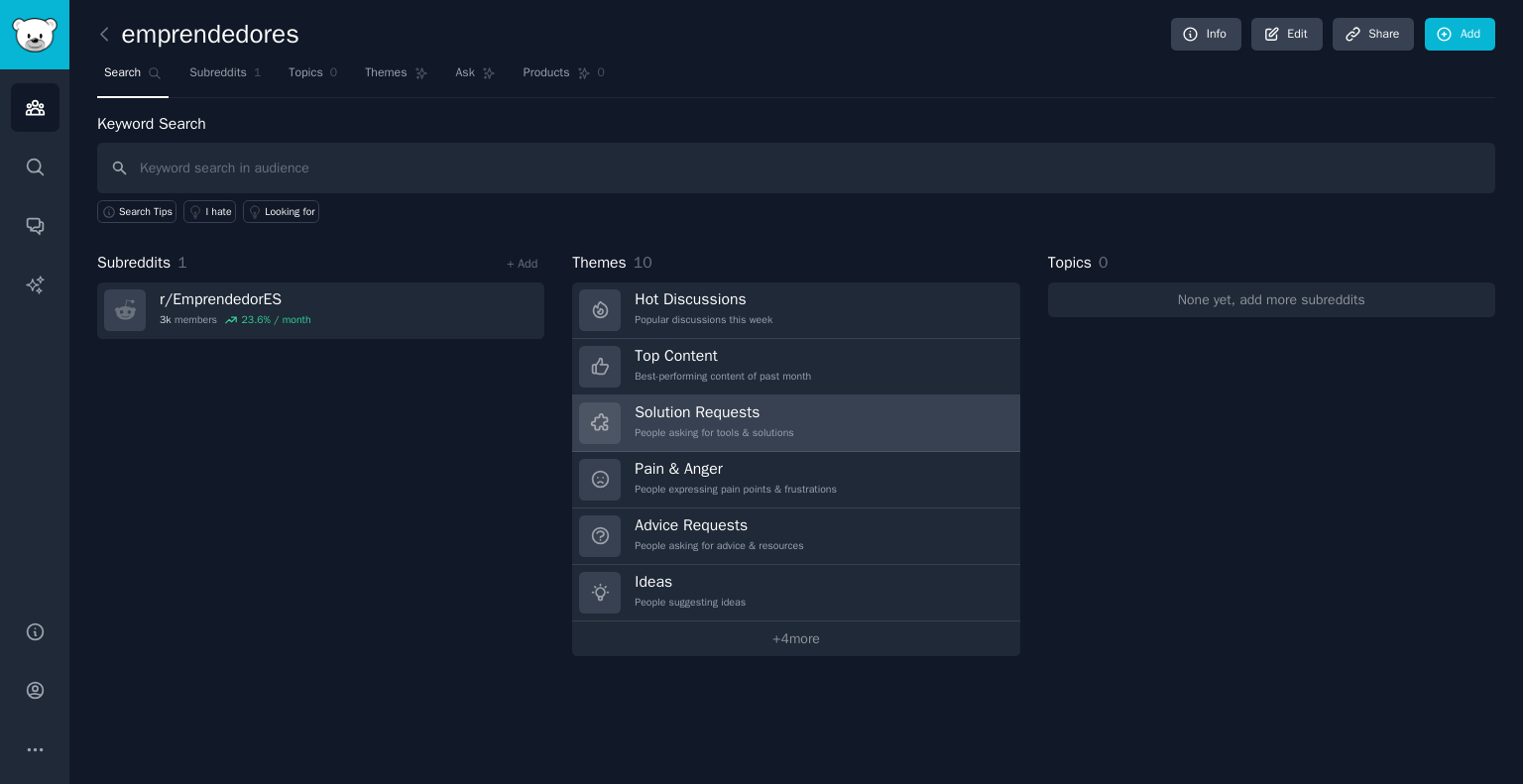 click on "Solution Requests People asking for tools & solutions" at bounding box center (795, 423) 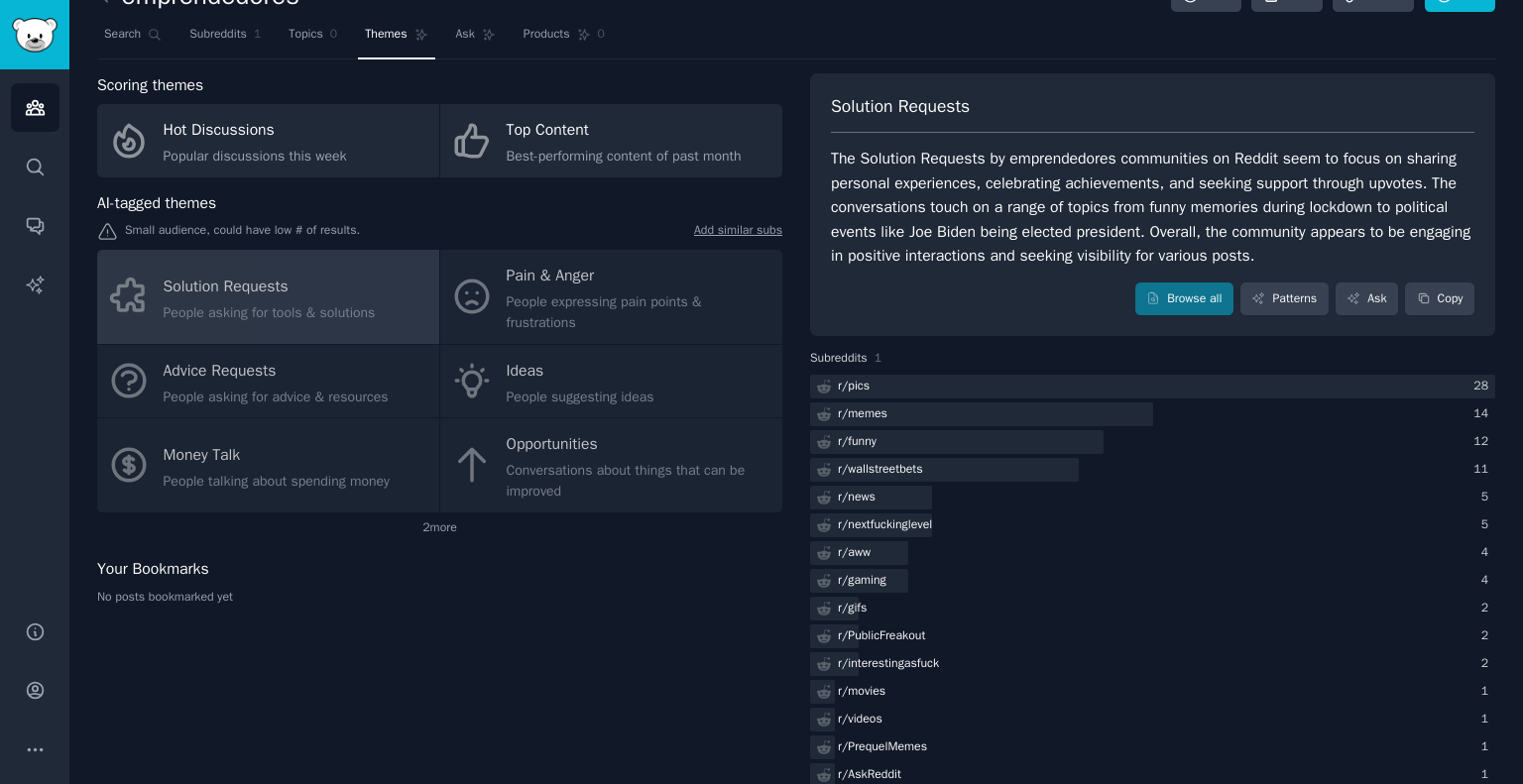scroll, scrollTop: 36, scrollLeft: 0, axis: vertical 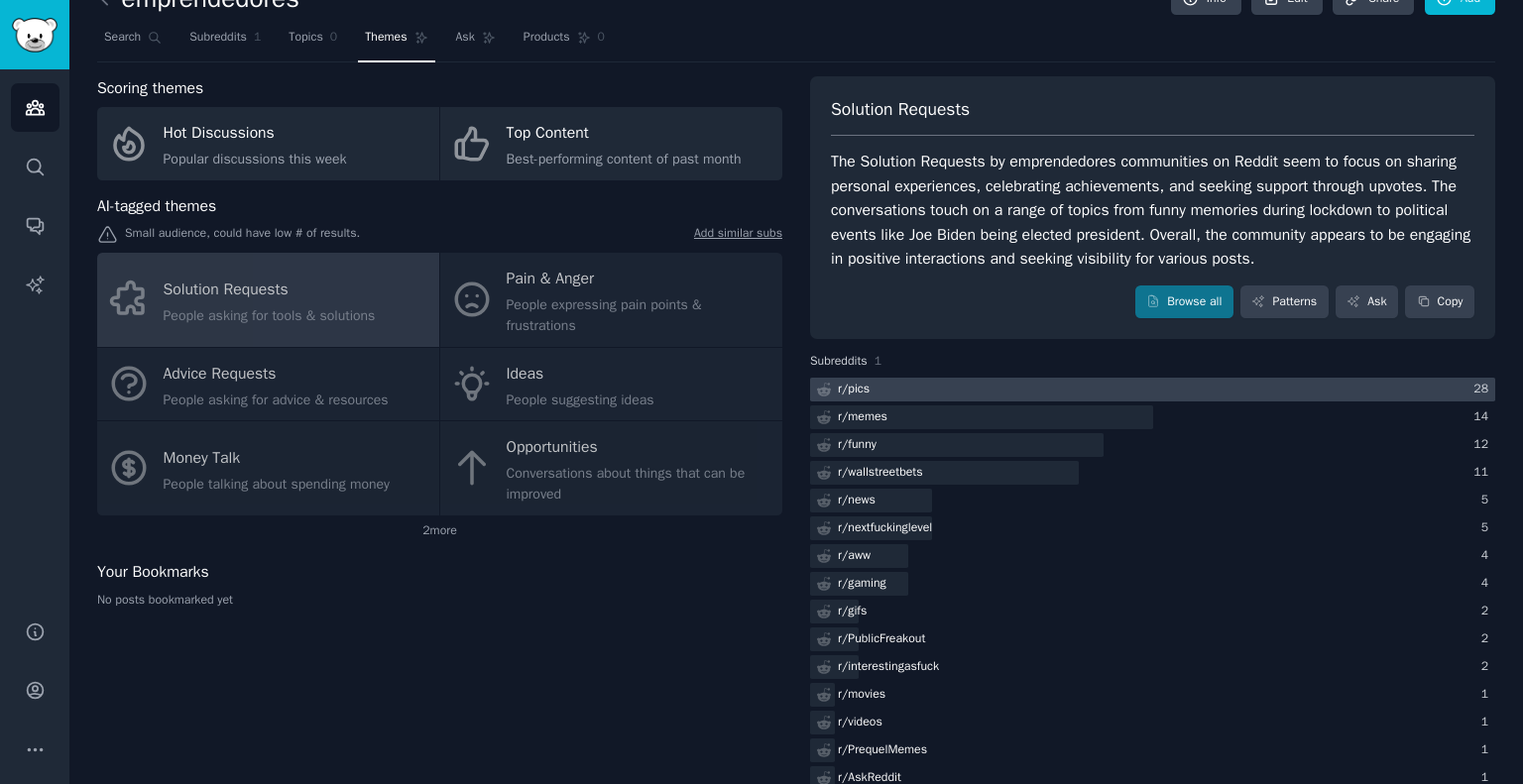 click at bounding box center [1152, 390] 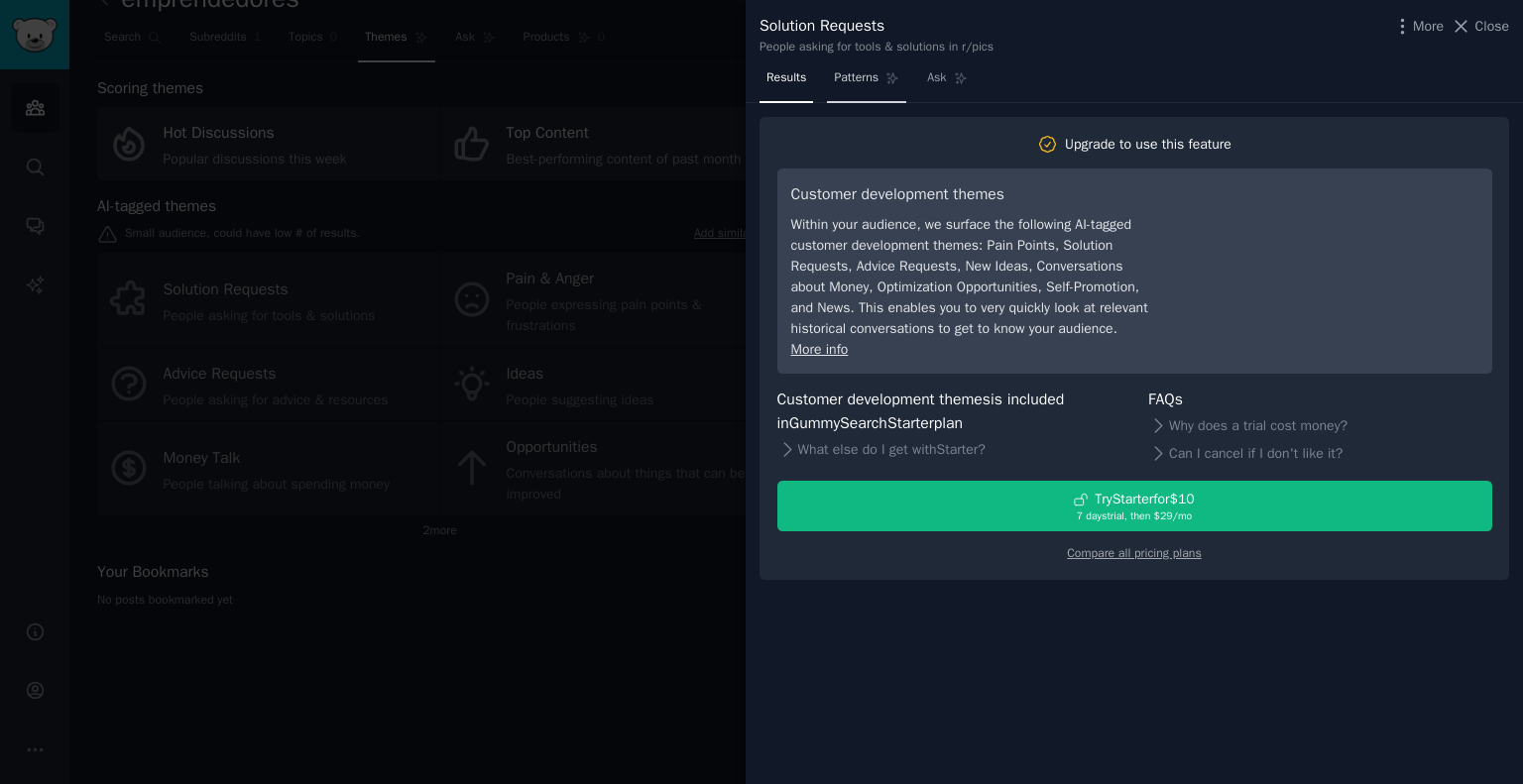 click on "Patterns" at bounding box center [856, 78] 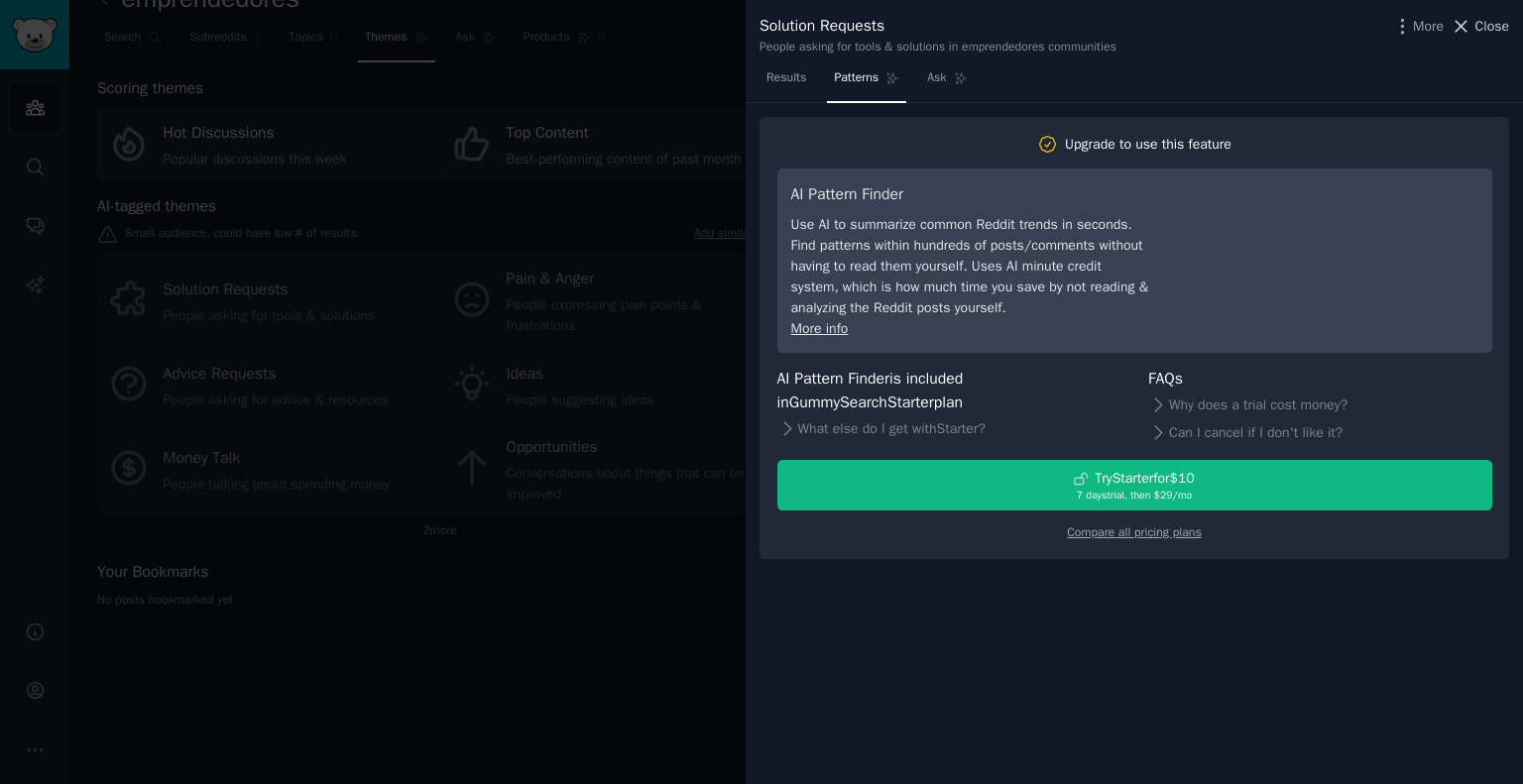 click on "Close" at bounding box center (1492, 26) 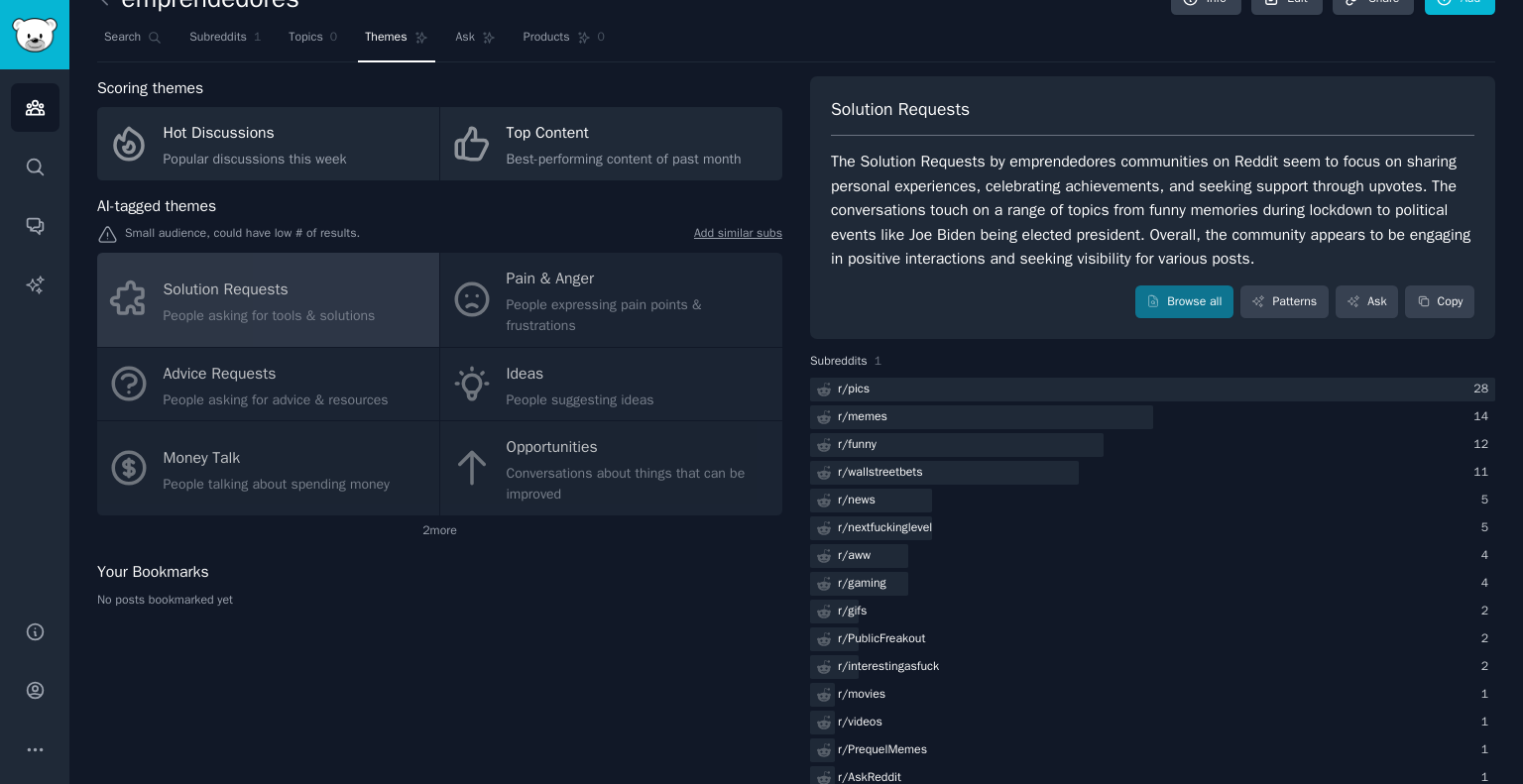 scroll, scrollTop: 0, scrollLeft: 0, axis: both 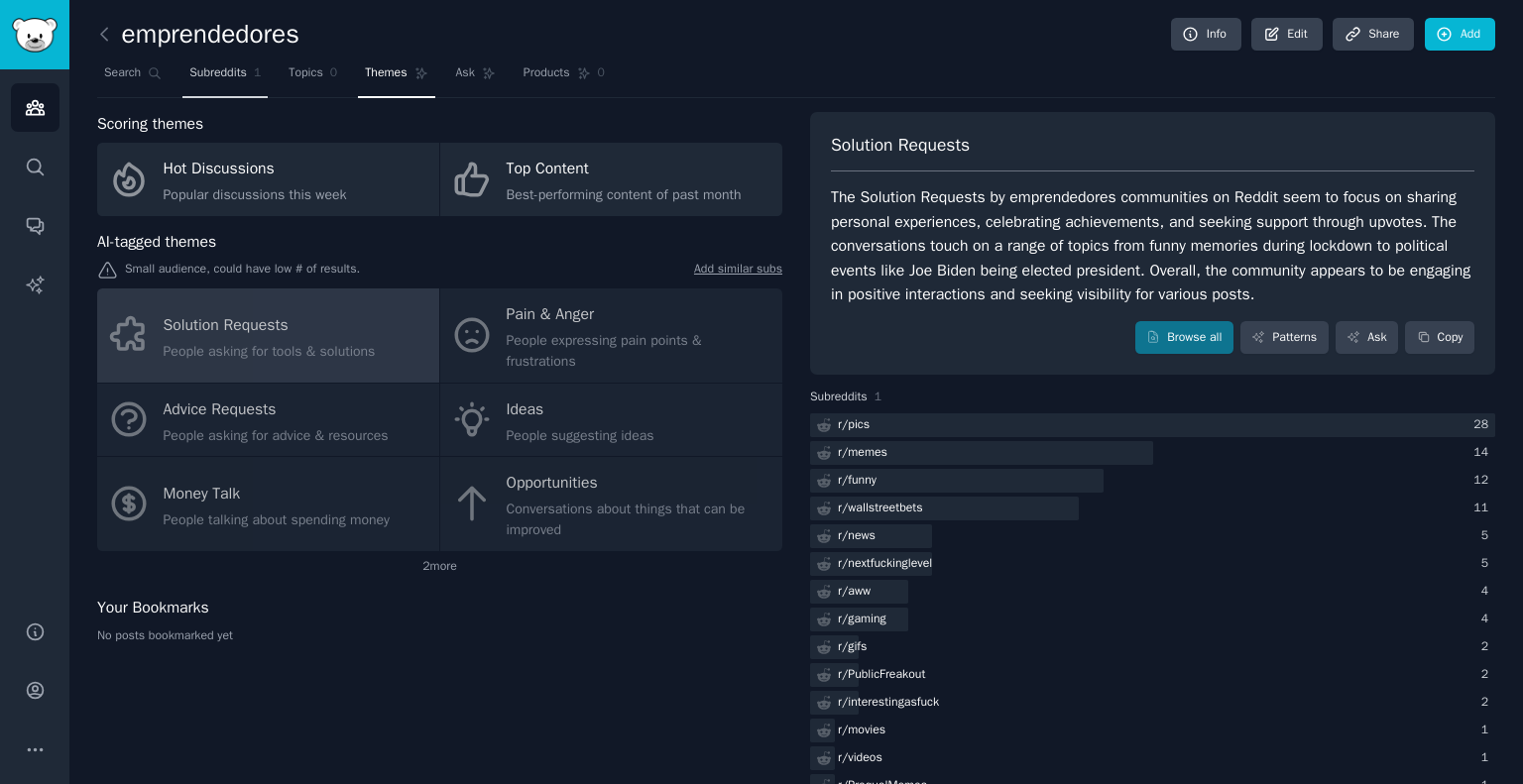 click on "Subreddits" at bounding box center [218, 73] 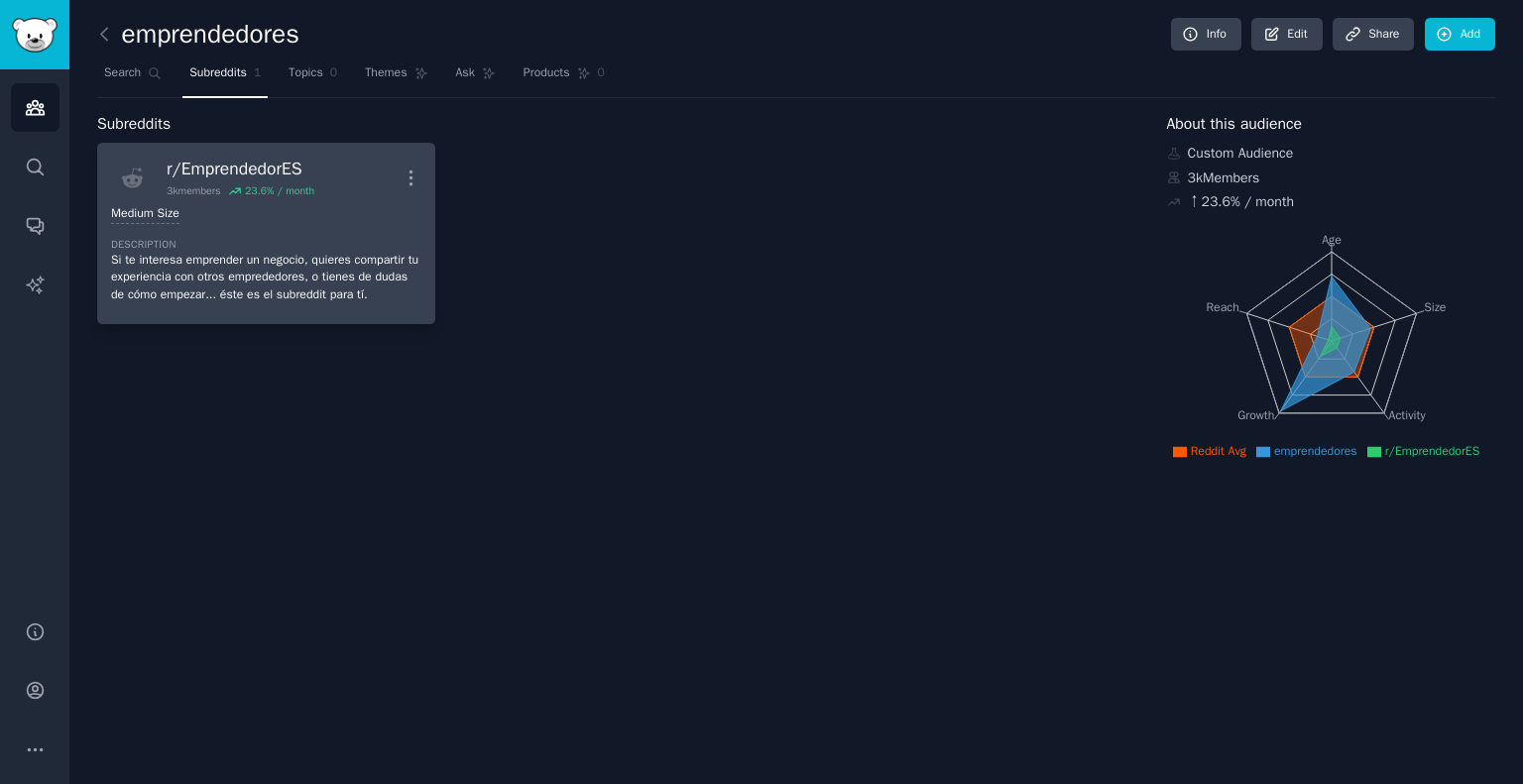 click on "r/ EmprendedorES" at bounding box center (240, 168) 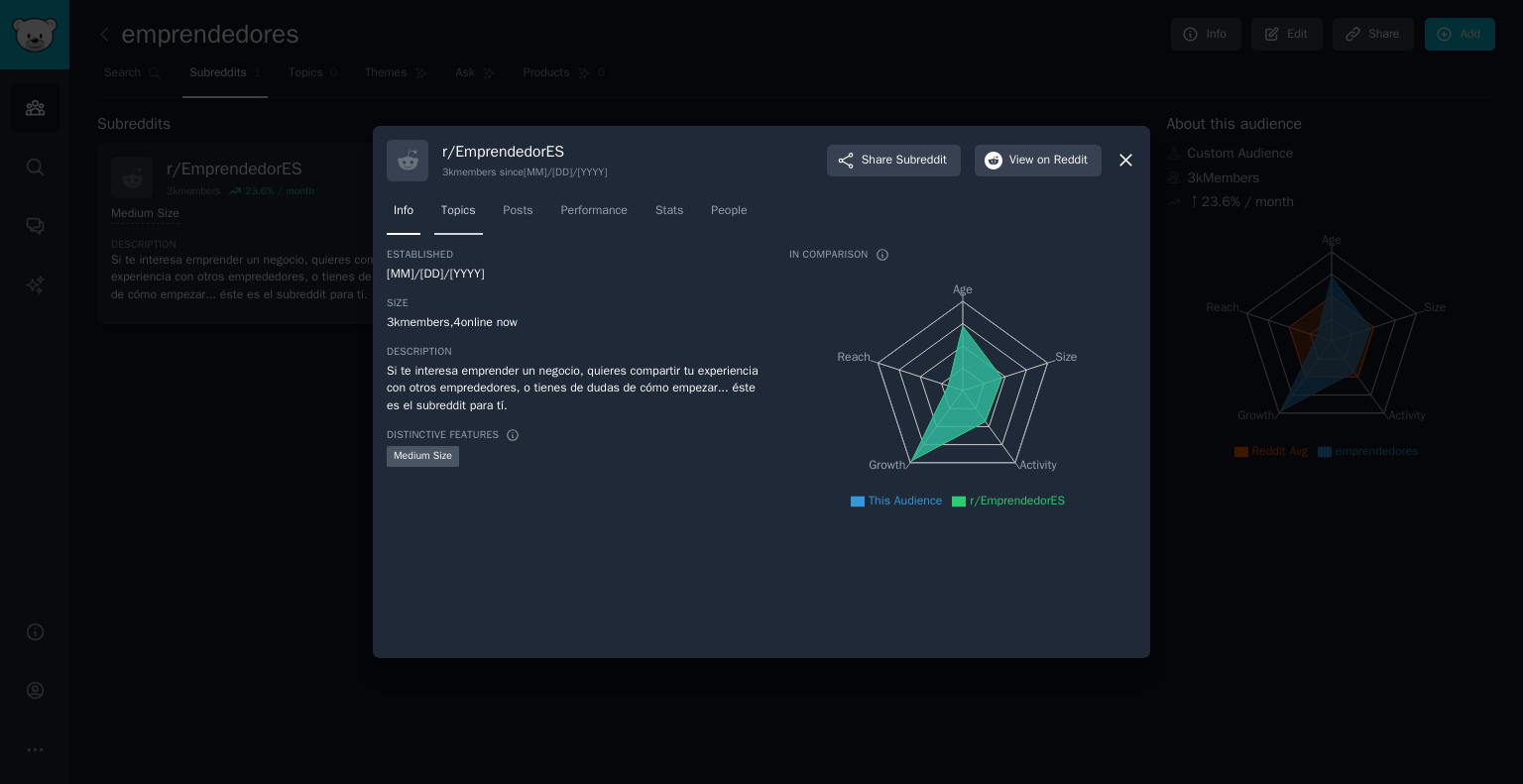 click on "Topics" at bounding box center [458, 211] 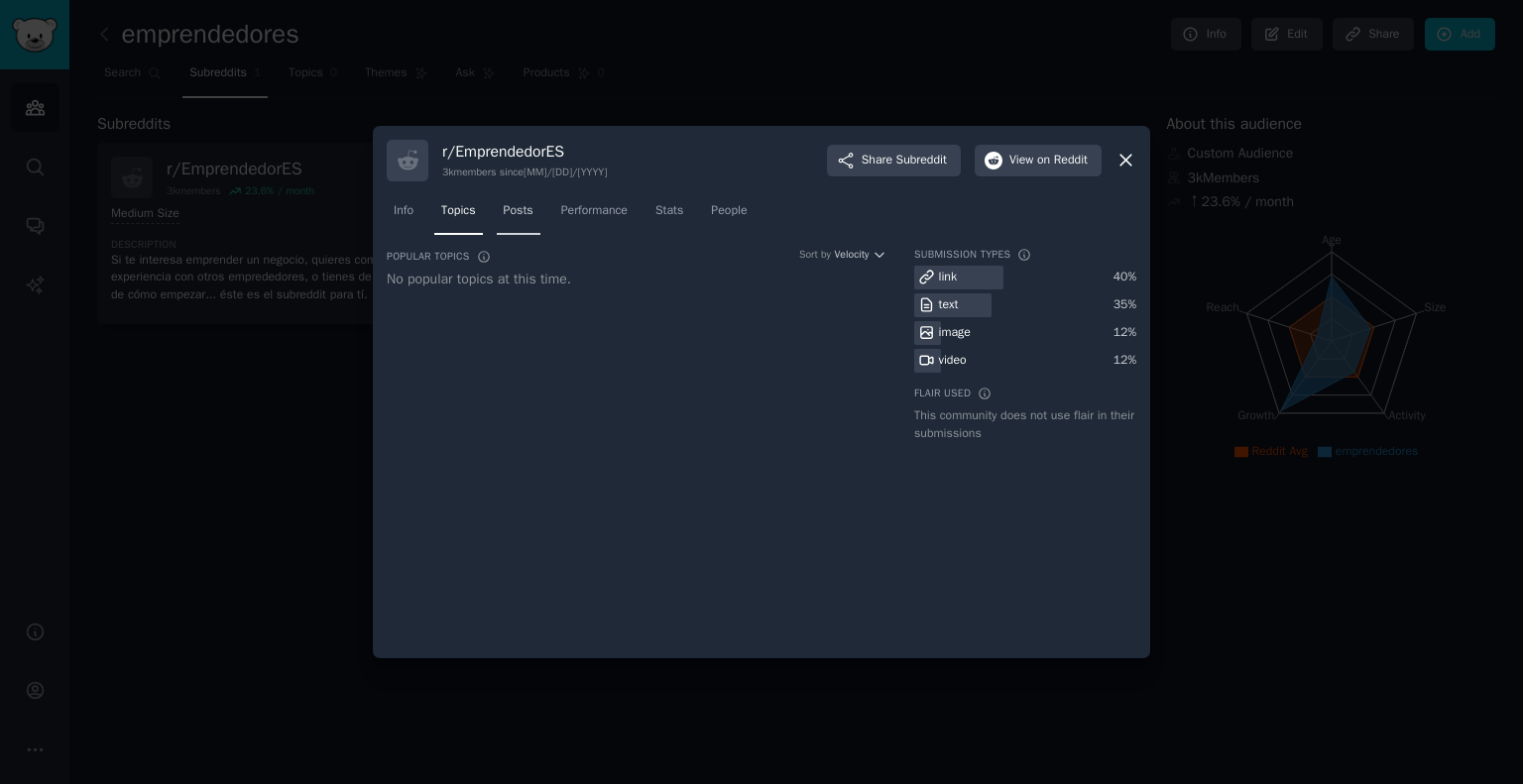 click on "Posts" at bounding box center (519, 211) 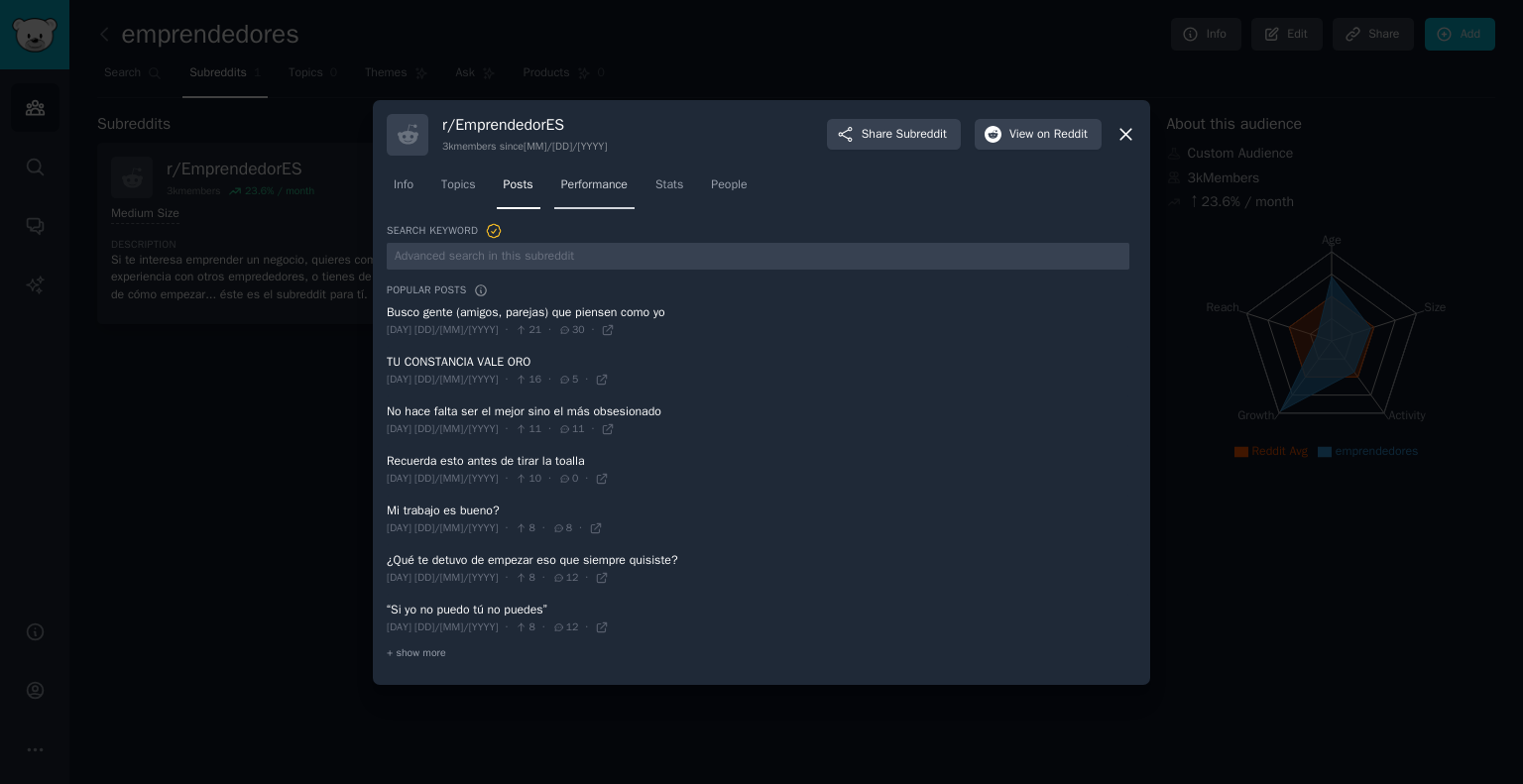 click on "Performance" at bounding box center [594, 189] 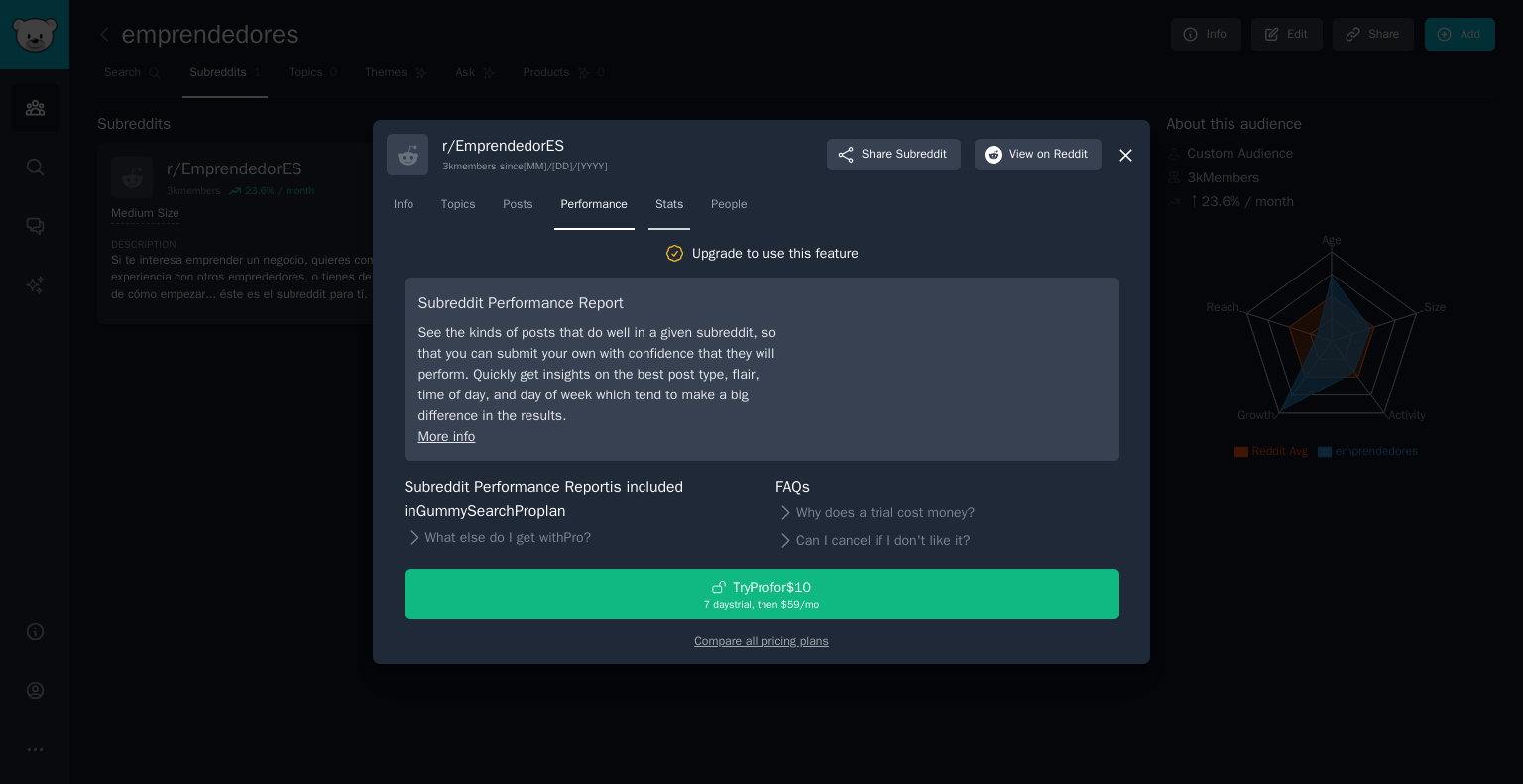 click on "Stats" at bounding box center [669, 205] 